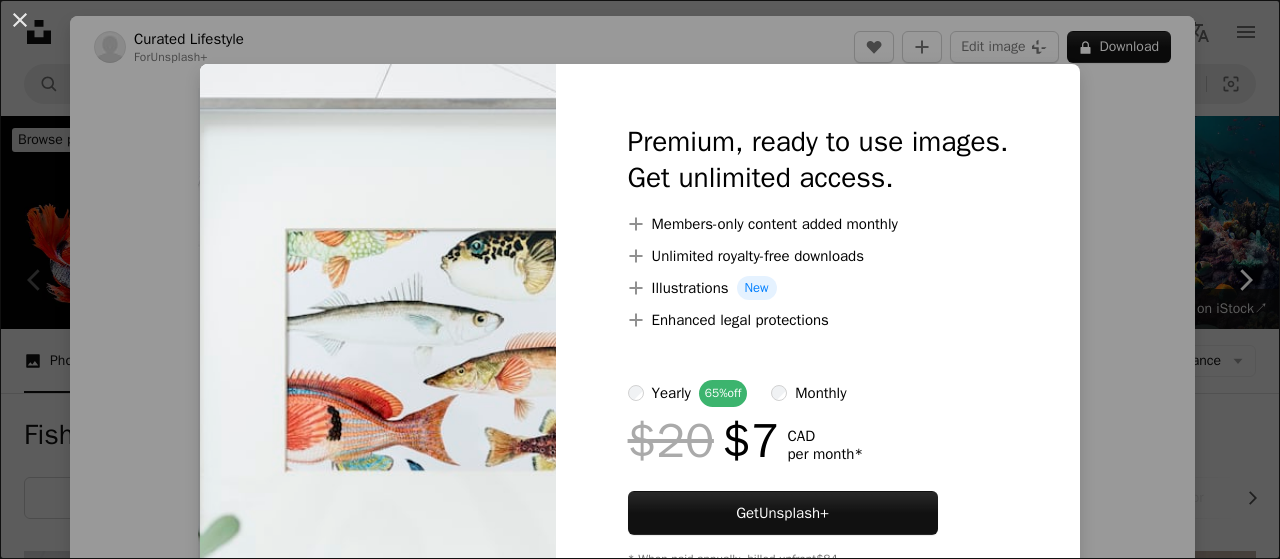 scroll, scrollTop: 400, scrollLeft: 0, axis: vertical 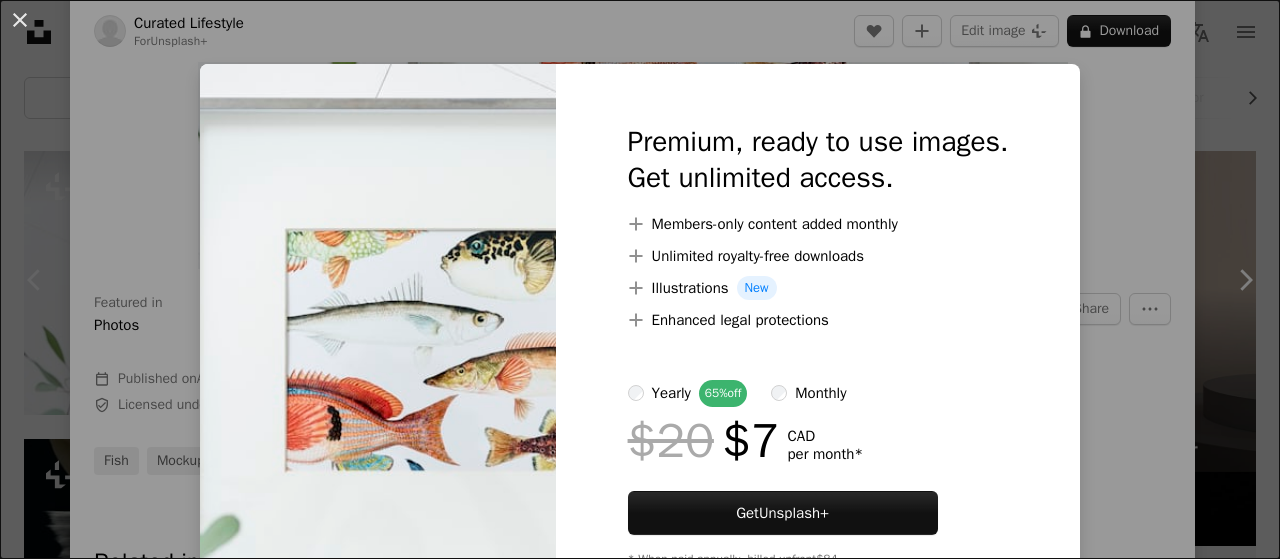 click on "An X shape Premium, ready to use images. Get unlimited access. A plus sign Members-only content added monthly A plus sign Unlimited royalty-free downloads A plus sign Illustrations  New A plus sign Enhanced legal protections yearly 65%  off monthly $20   $7 CAD per month * Get  Unsplash+ * When paid annually, billed upfront  $84 Taxes where applicable. Renews automatically. Cancel anytime." at bounding box center (640, 279) 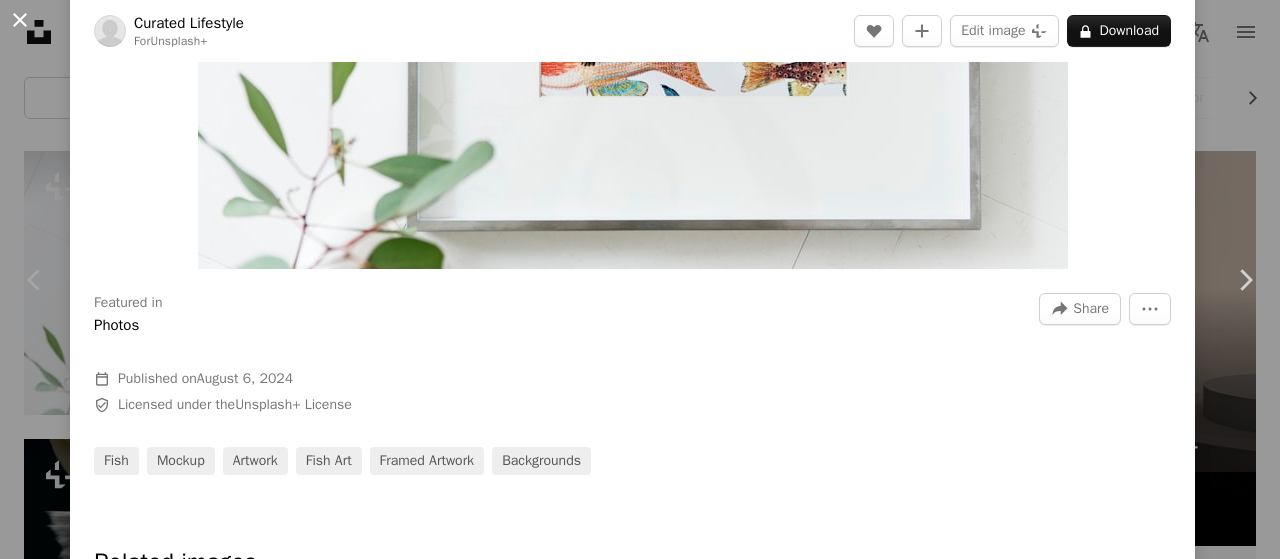 click on "An X shape" at bounding box center (20, 20) 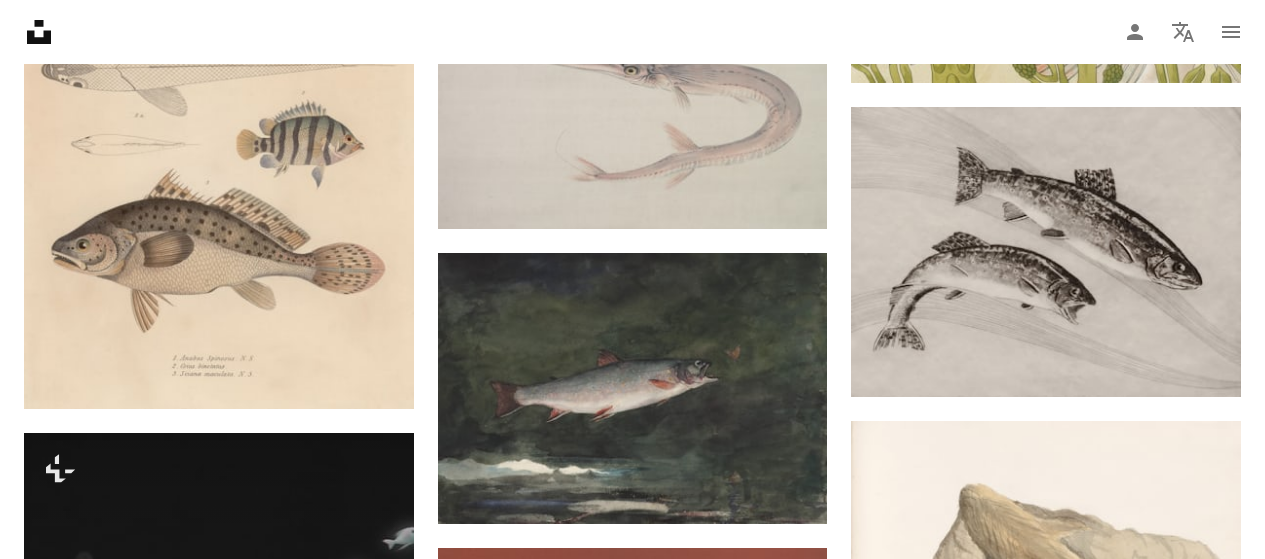 scroll, scrollTop: 1600, scrollLeft: 0, axis: vertical 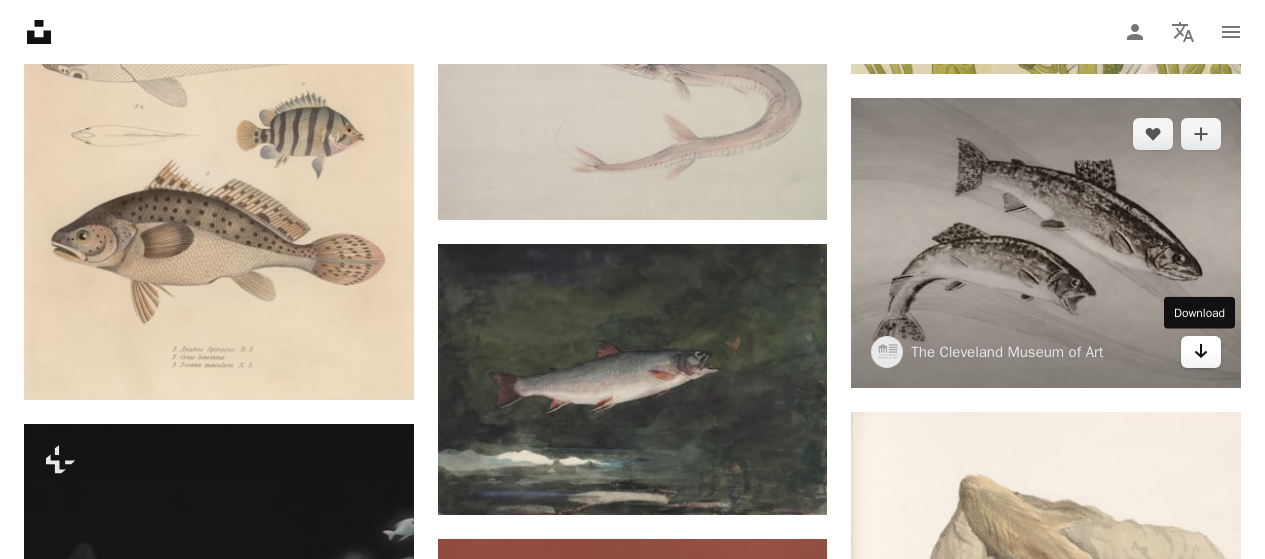 click on "Arrow pointing down" 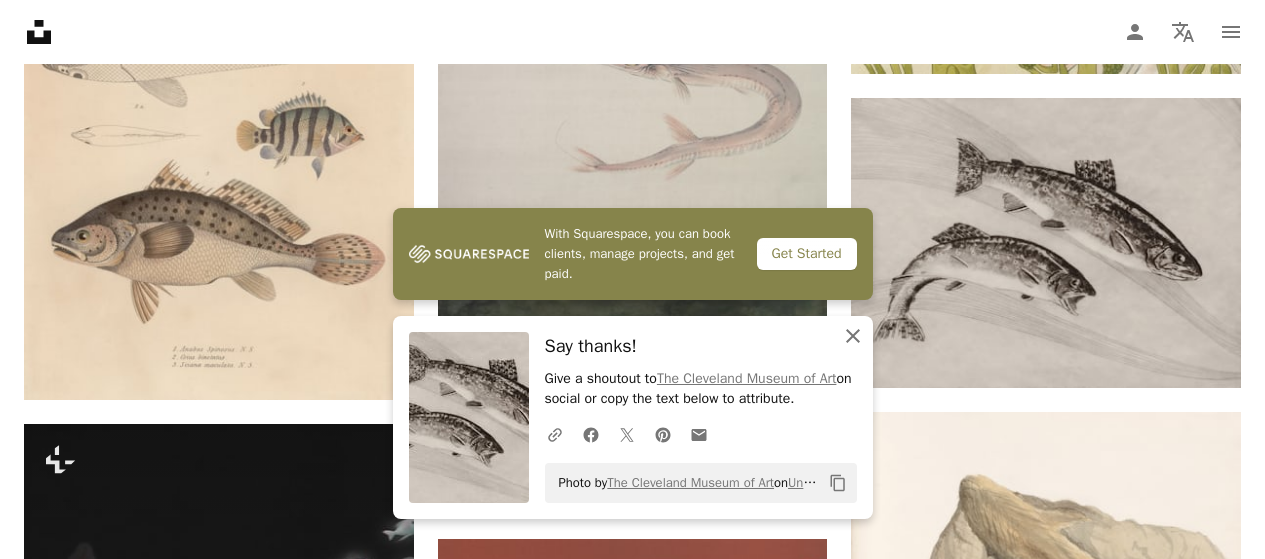 drag, startPoint x: 853, startPoint y: 325, endPoint x: 839, endPoint y: 318, distance: 15.652476 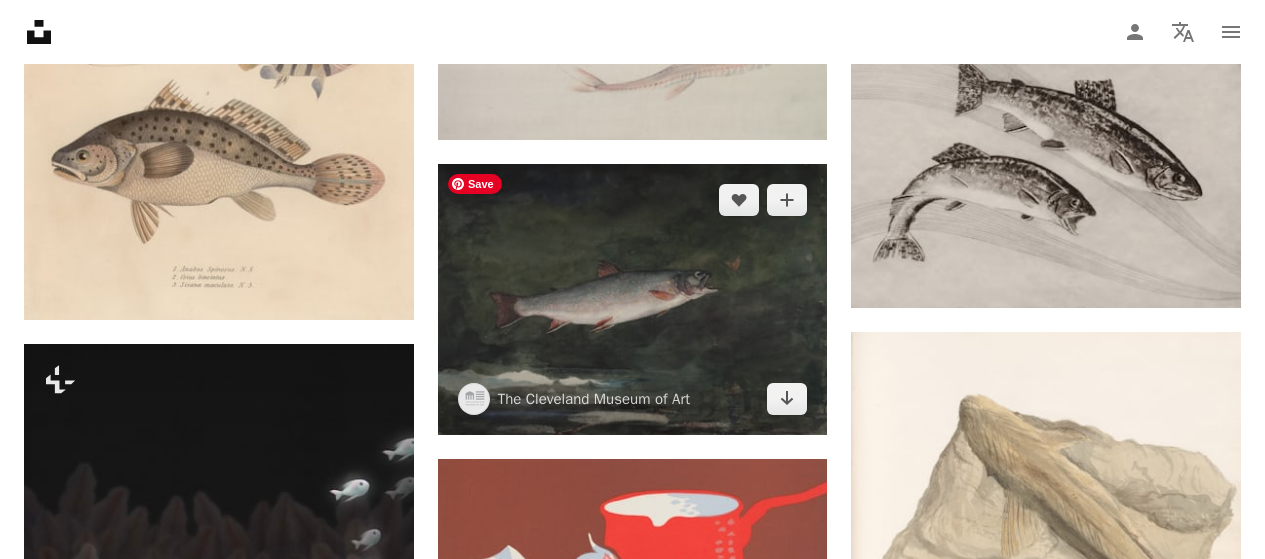 scroll, scrollTop: 1700, scrollLeft: 0, axis: vertical 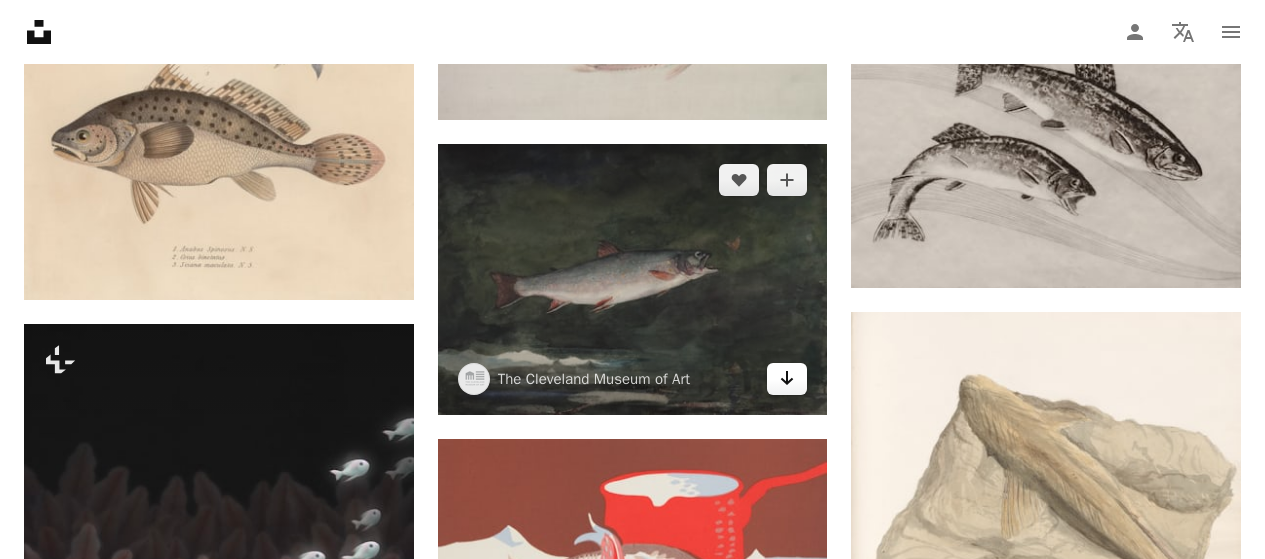 click on "Arrow pointing down" 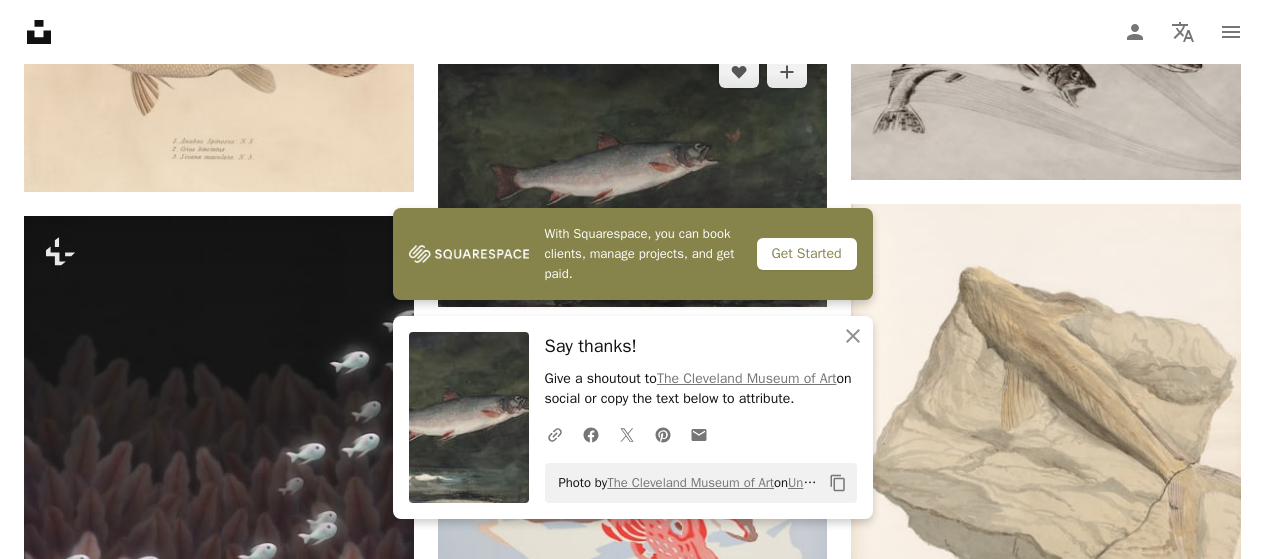 scroll, scrollTop: 1900, scrollLeft: 0, axis: vertical 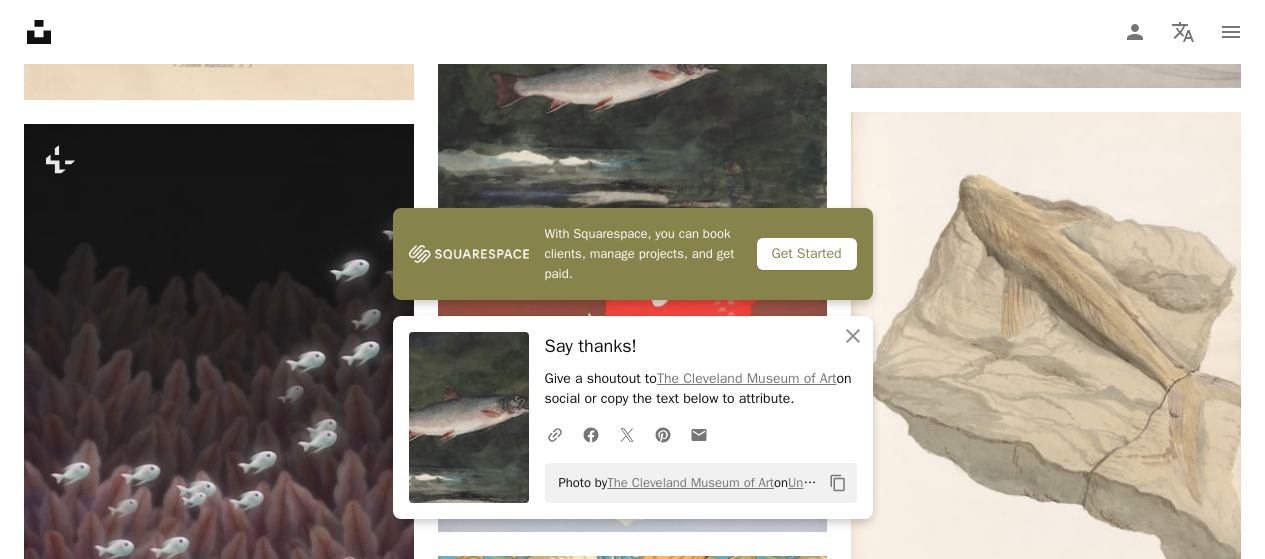 click on "Plus sign for Unsplash+ A heart A plus sign Curated Lifestyle For Unsplash+ A lock Download Plus sign for Unsplash+ A heart A plus sign Getty Images For Unsplash+ A lock Download A heart A plus sign The Cleveland Museum of Art Arrow pointing down Plus sign for Unsplash+ A heart A plus sign Getty Images For Unsplash+ A lock Download Plus sign for Unsplash+ A heart A plus sign Getty Images For Unsplash+ A lock Download A heart A plus sign The Cleveland Museum of Art Arrow pointing down A heart A plus sign [FIRST] [LAST] Arrow pointing down A heart A plus sign Wiki Sinaloa Arrow pointing down A heart A plus sign Wiki Sinaloa Arrow pointing down A heart A plus sign The Cleveland Museum of Art Arrow pointing down A heart A plus sign The Cleveland Museum of Art Arrow pointing down A heart A plus sign Museum of New Zealand Te Papa Tongarewa Arrow pointing down A heart A plus sign The New York Public Library Arrow pointing down On-brand and on budget images for your next campaign Learn More A heart SLNC" at bounding box center [632, 258] 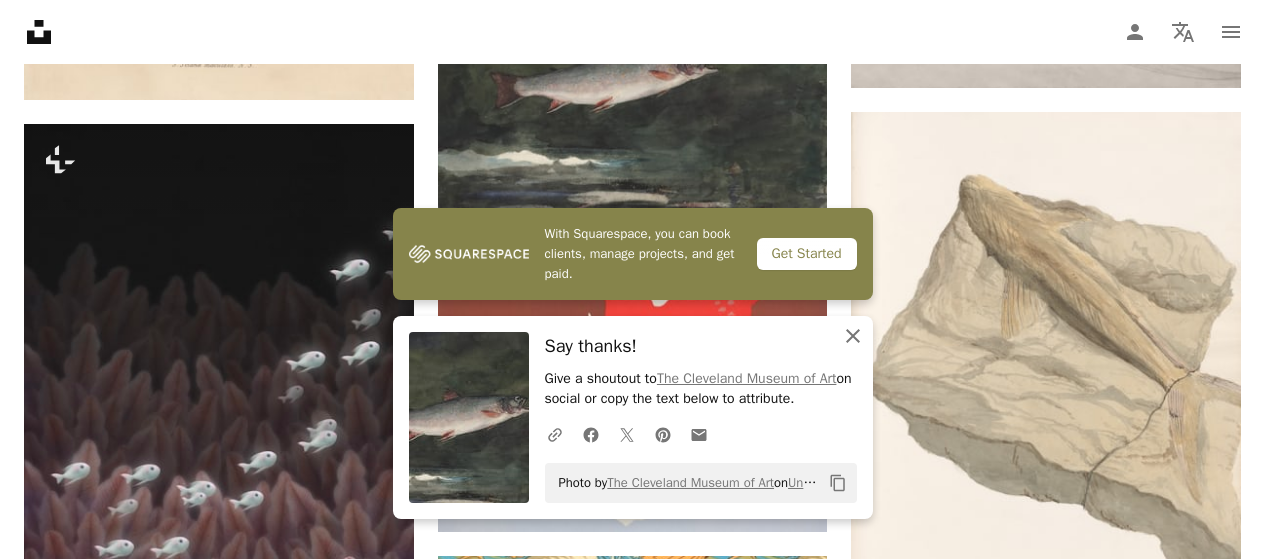 click on "An X shape" 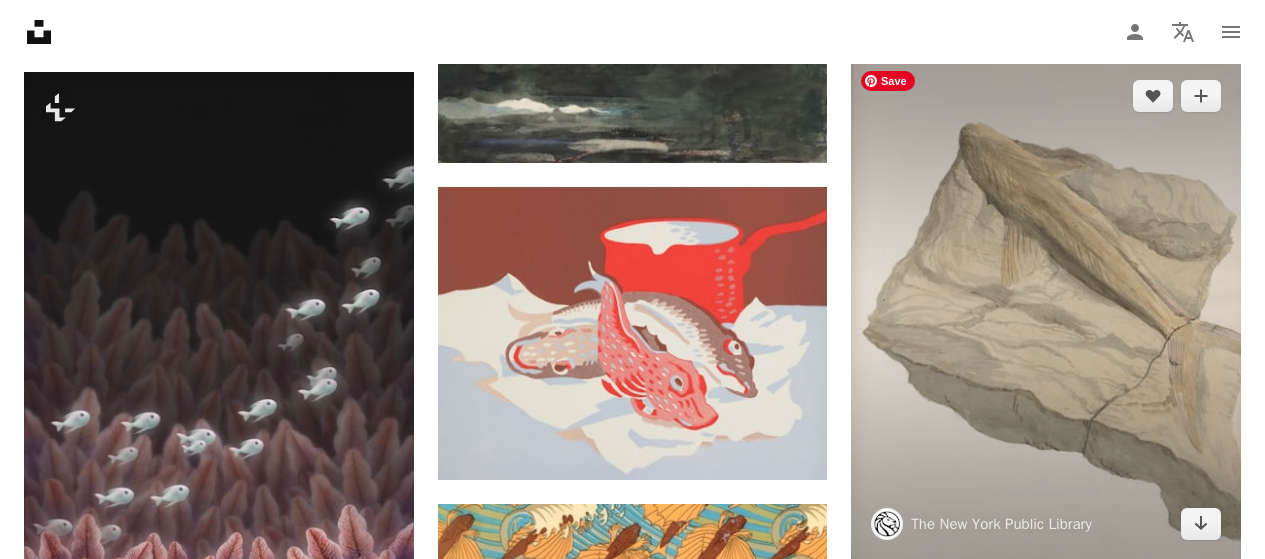 scroll, scrollTop: 1900, scrollLeft: 0, axis: vertical 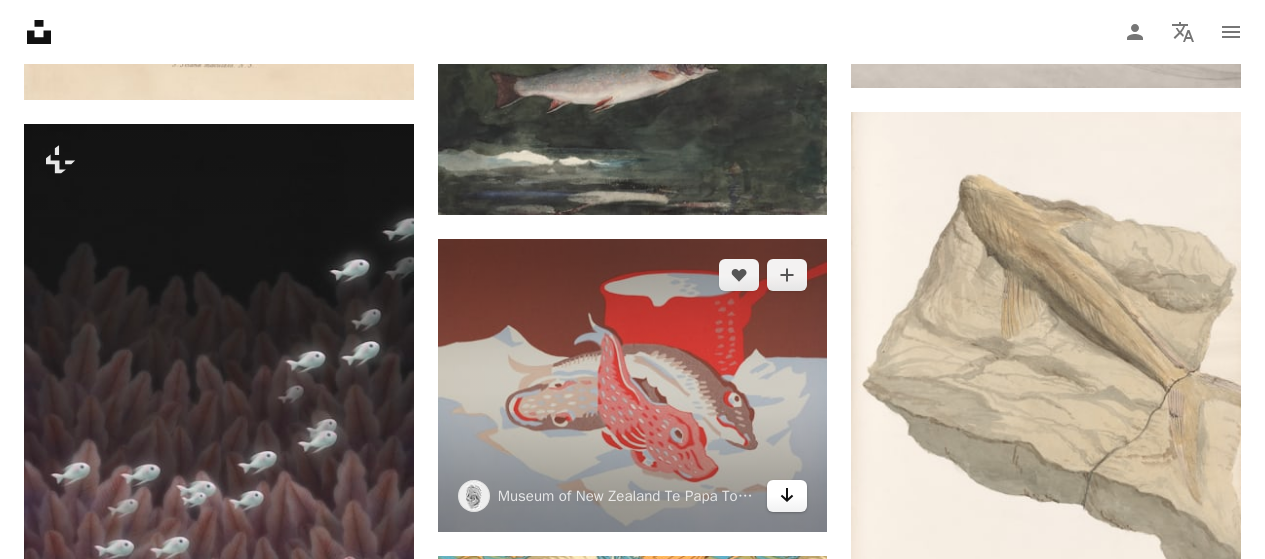 click on "Arrow pointing down" 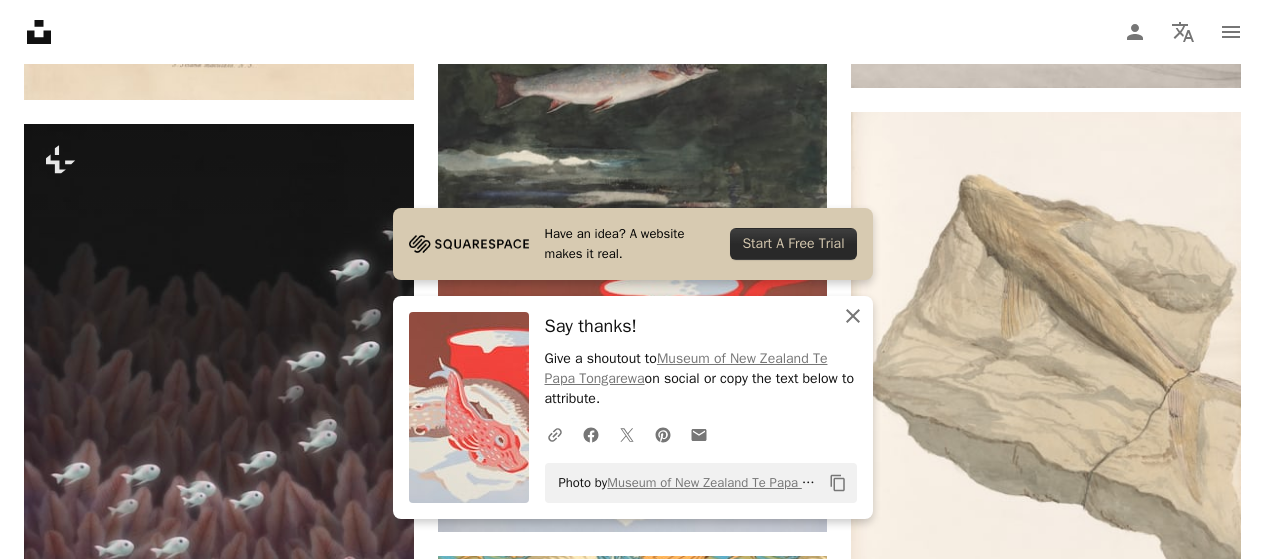 click 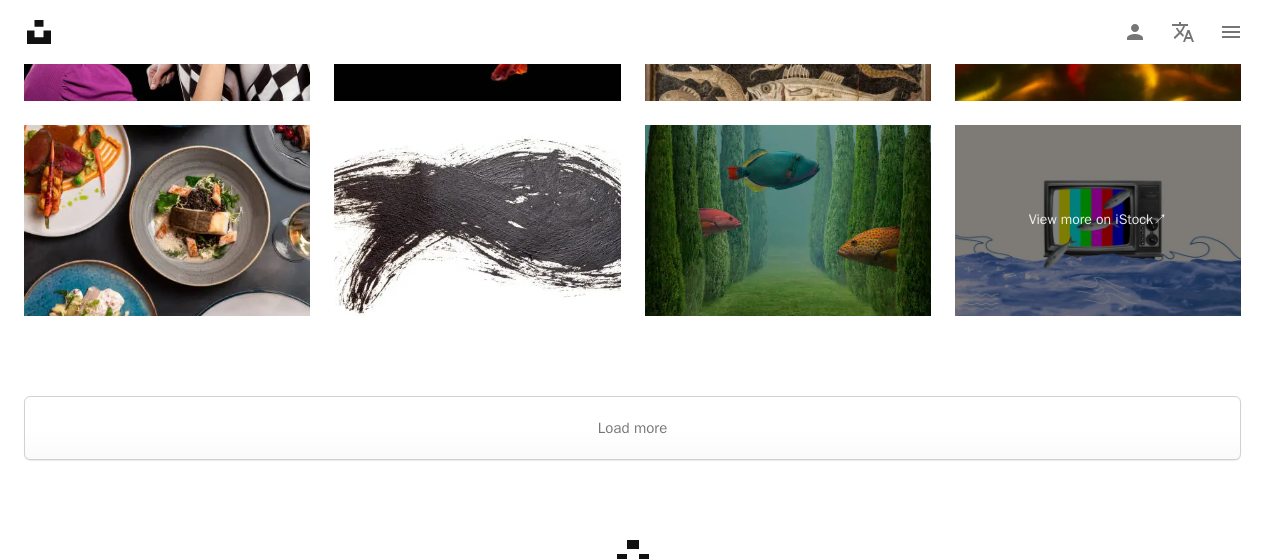 scroll, scrollTop: 4131, scrollLeft: 0, axis: vertical 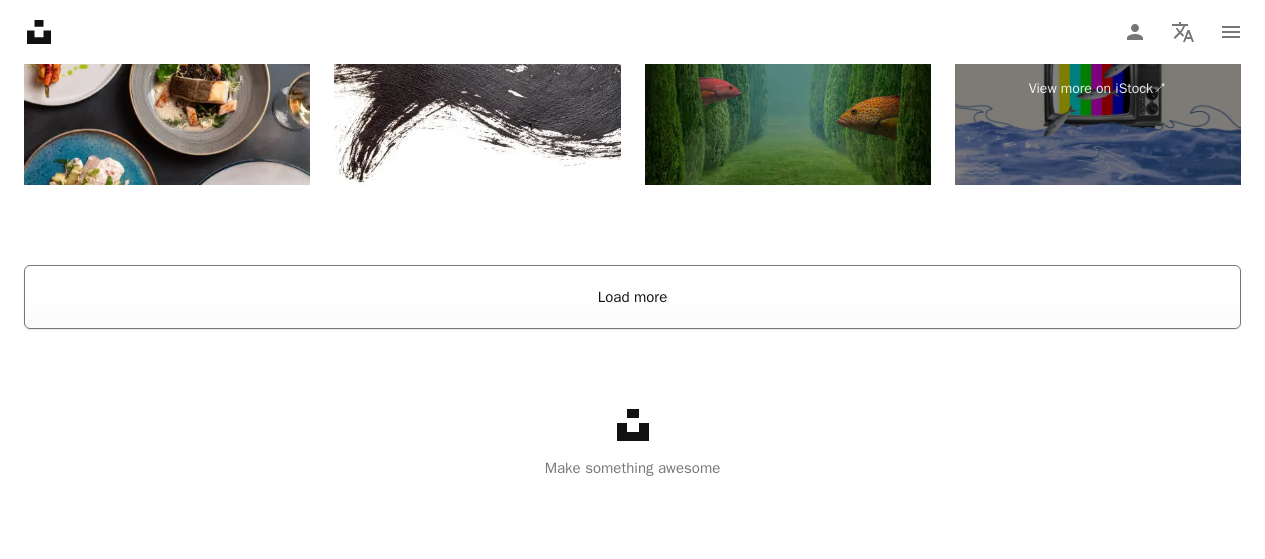 click on "Load more" at bounding box center (632, 297) 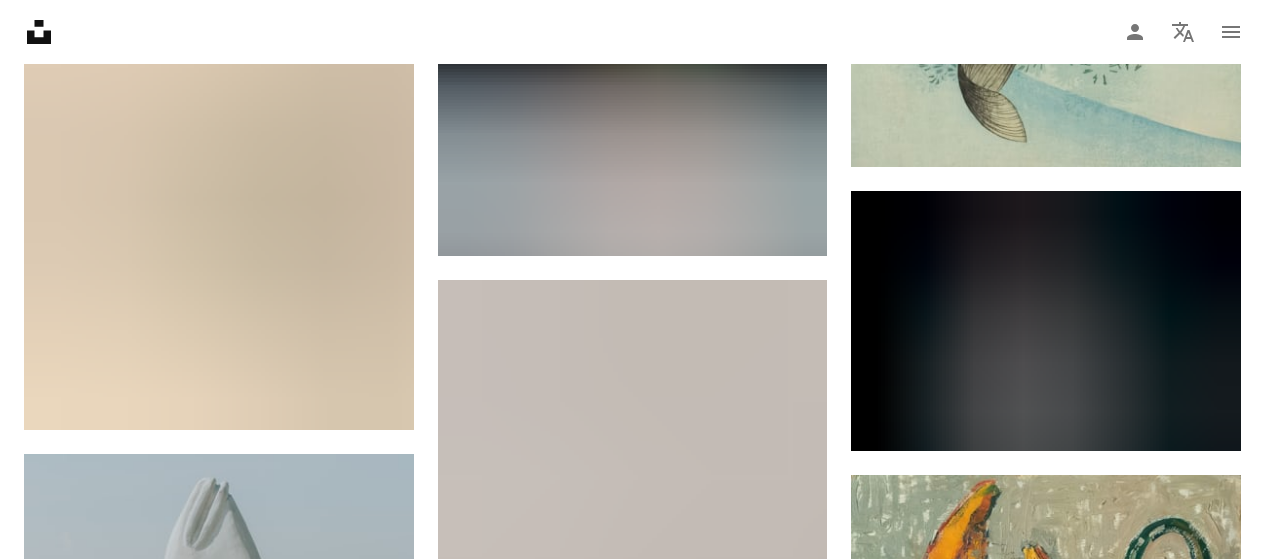 scroll, scrollTop: 5200, scrollLeft: 0, axis: vertical 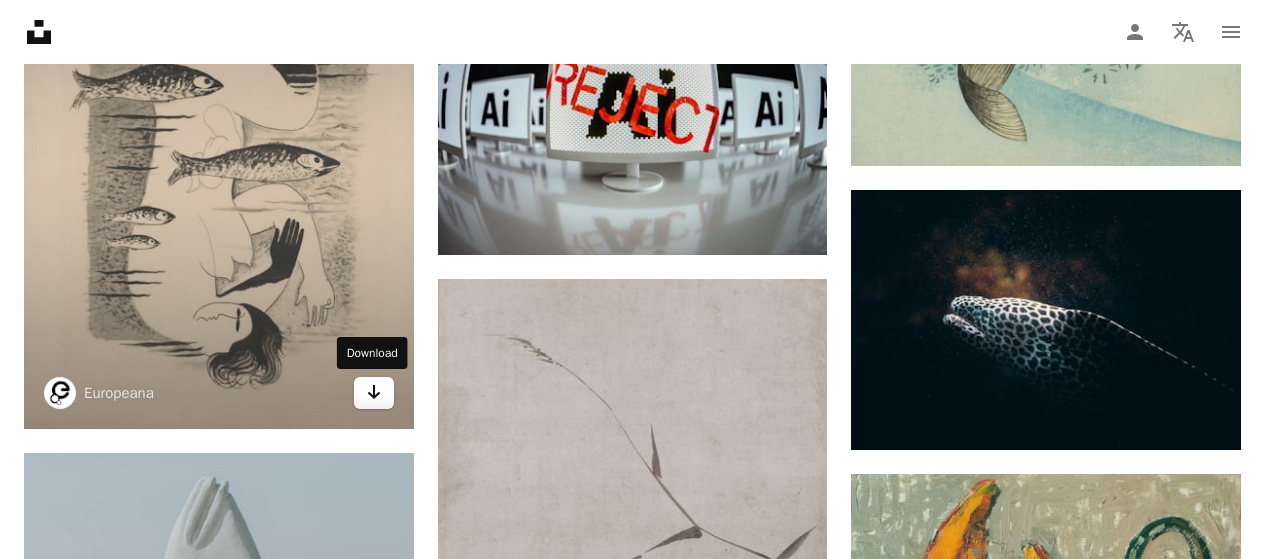 click 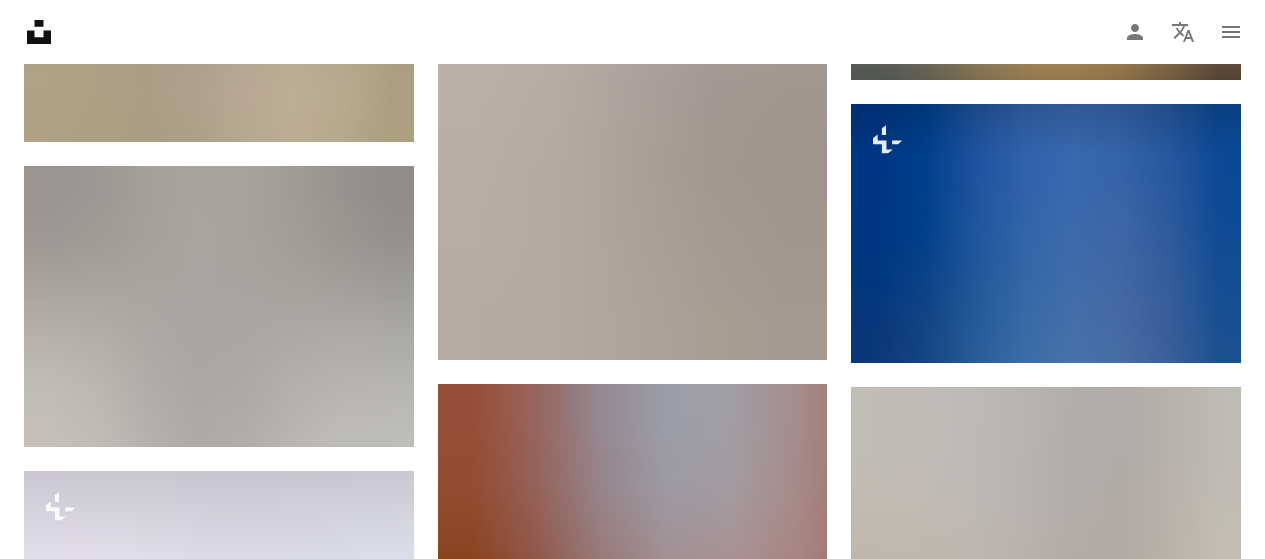 scroll, scrollTop: 6400, scrollLeft: 0, axis: vertical 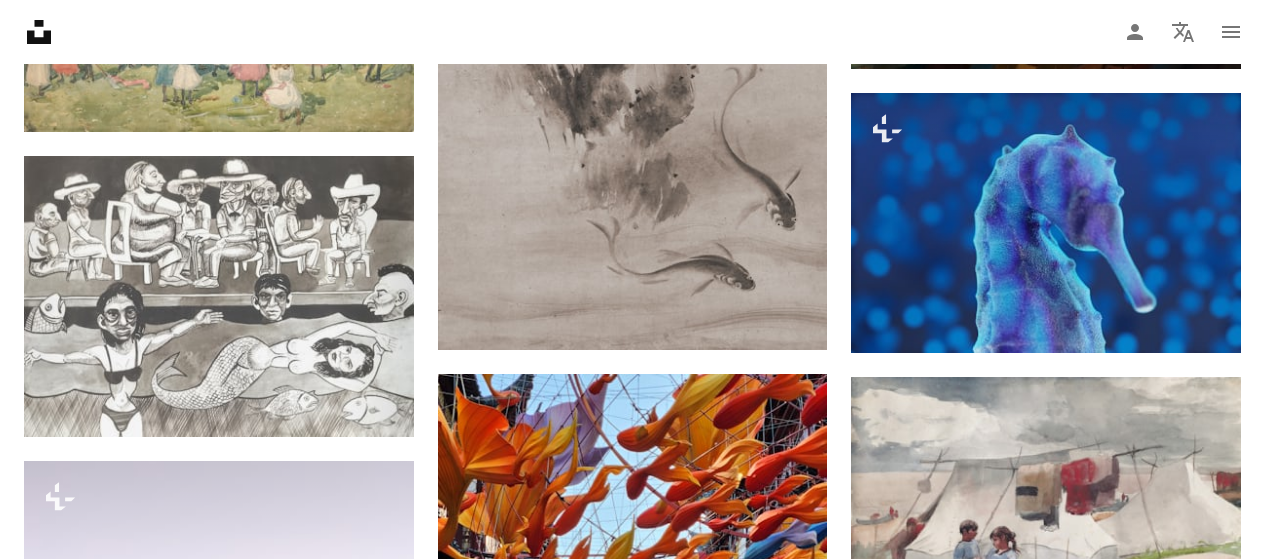 click on "Plus sign for Unsplash+ A heart A plus sign Curated Lifestyle For Unsplash+ A lock Download Plus sign for Unsplash+ A heart A plus sign Getty Images For Unsplash+ A lock Download A heart A plus sign The Cleveland Museum of Art Arrow pointing down Plus sign for Unsplash+ A heart A plus sign Getty Images For Unsplash+ A lock Download Plus sign for Unsplash+ A heart A plus sign Getty Images For Unsplash+ A lock Download A heart A plus sign The Cleveland Museum of Art Arrow pointing down A heart A plus sign Europeana Arrow pointing down Plus sign for Unsplash+ A heart A plus sign Unsplash+ Community For Unsplash+ A lock Download A heart A plus sign Wiki Sinaloa Arrow pointing down Plus sign for Unsplash+ A heart A plus sign Getty Images For Unsplash+ A lock Download –– ––– ––– –– ––– – ––– ––– –––– – –– ––– – – ––– –– –– –––– –– The best in on-brand content creation Learn More A heart A plus sign" at bounding box center (632, -1082) 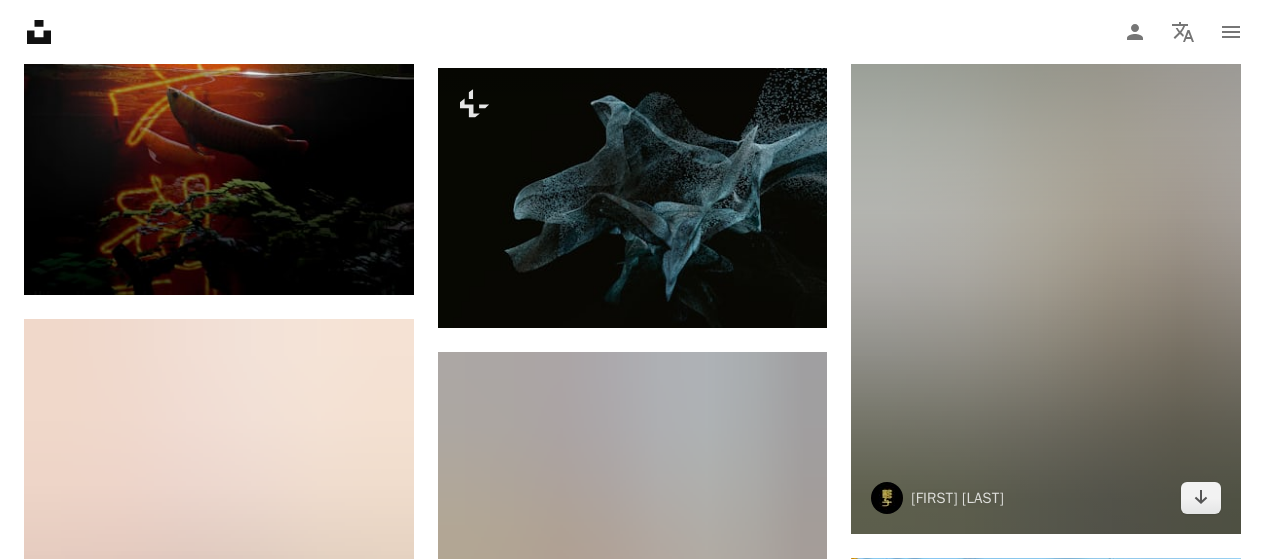 scroll, scrollTop: 13400, scrollLeft: 0, axis: vertical 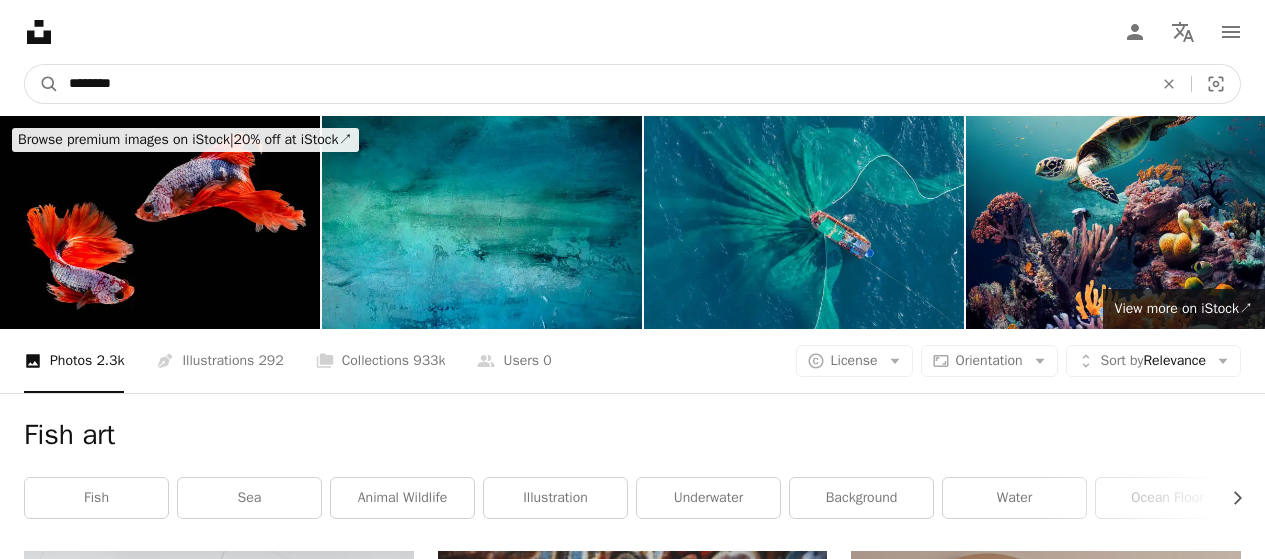 click on "********" at bounding box center (603, 84) 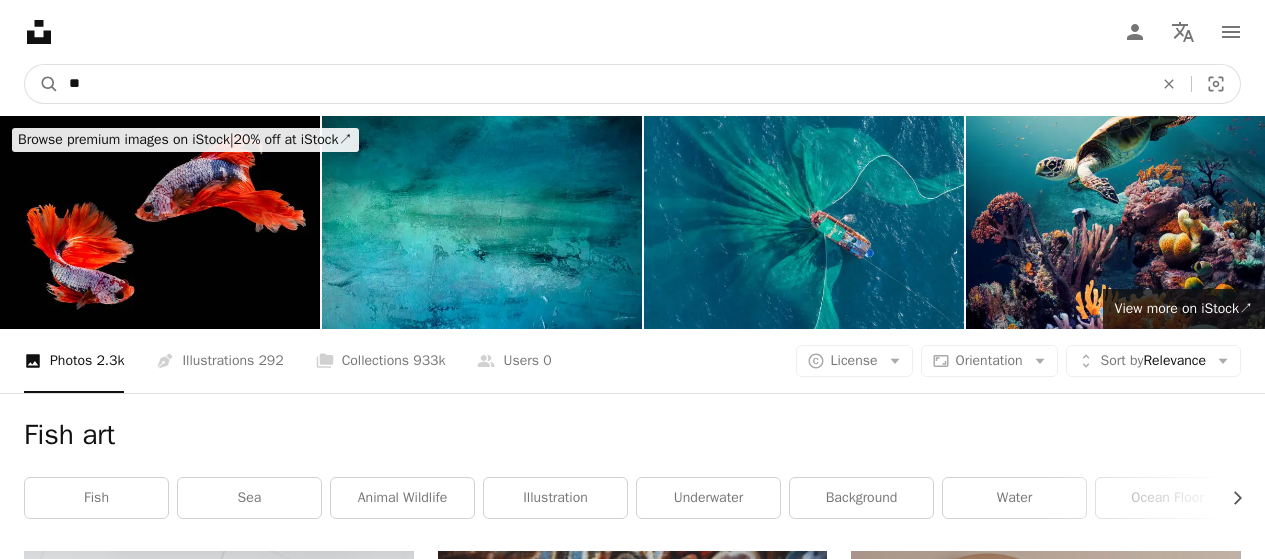 type on "*" 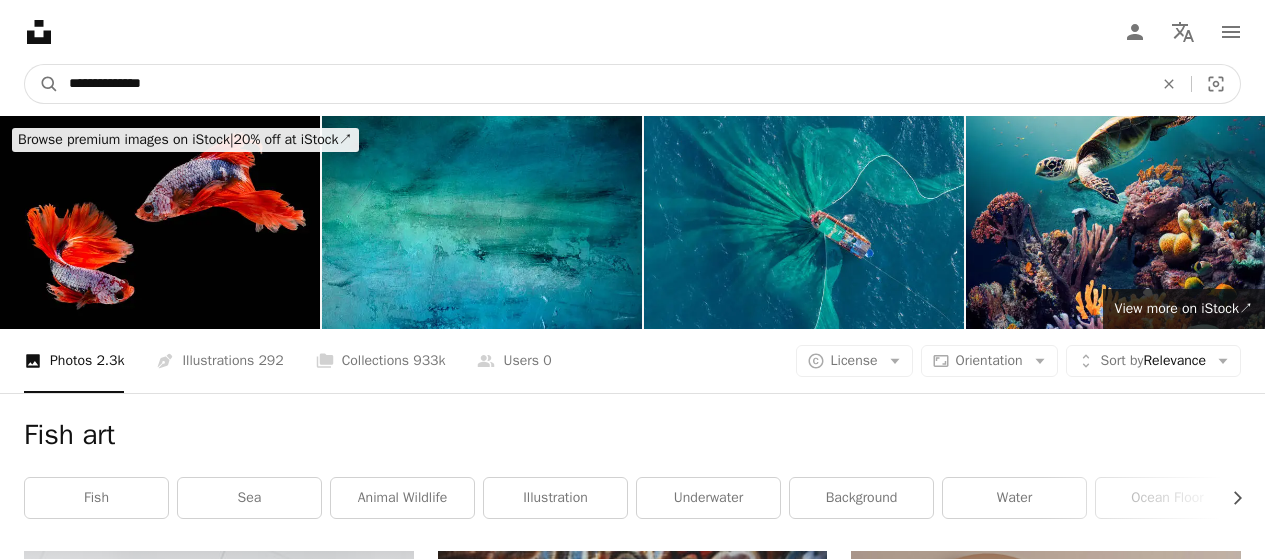 type on "**********" 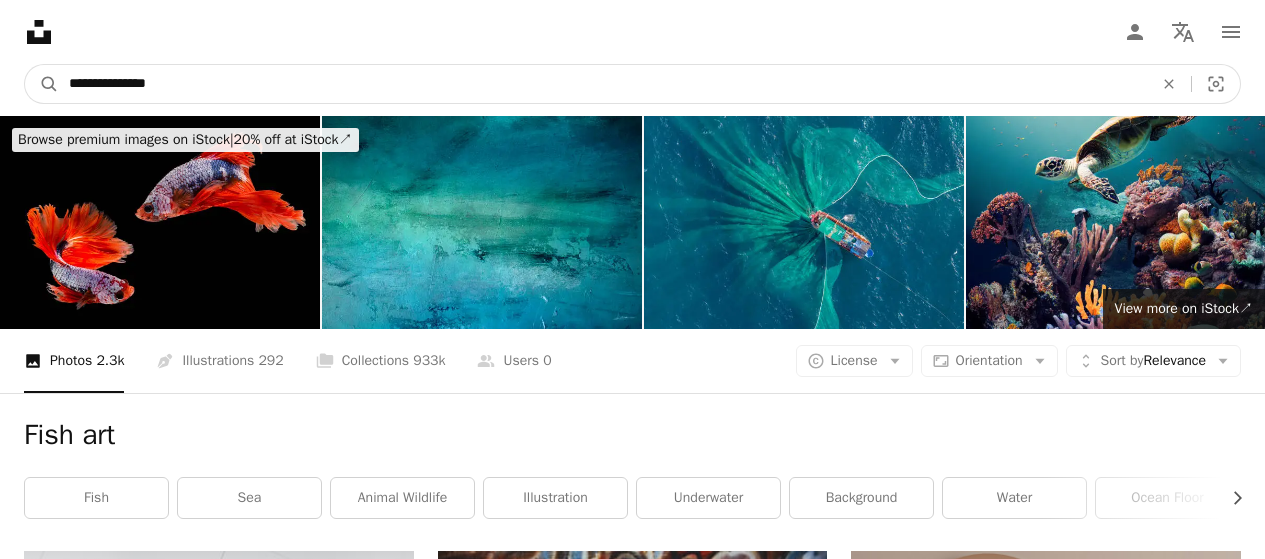 click on "A magnifying glass" at bounding box center (42, 84) 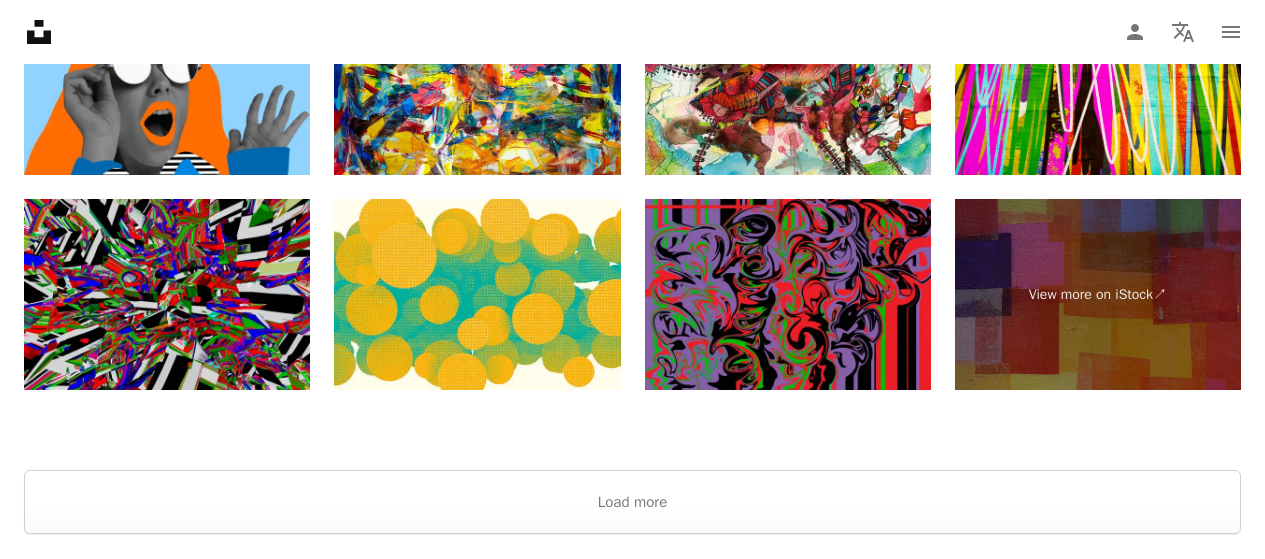 scroll, scrollTop: 4900, scrollLeft: 0, axis: vertical 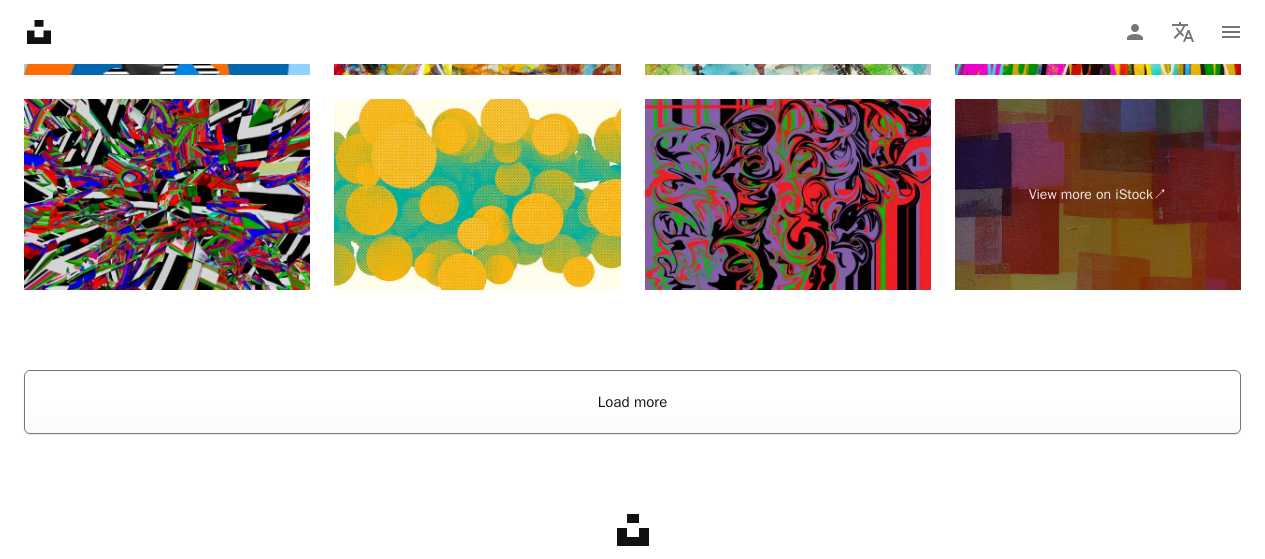 click on "Load more" at bounding box center (632, 402) 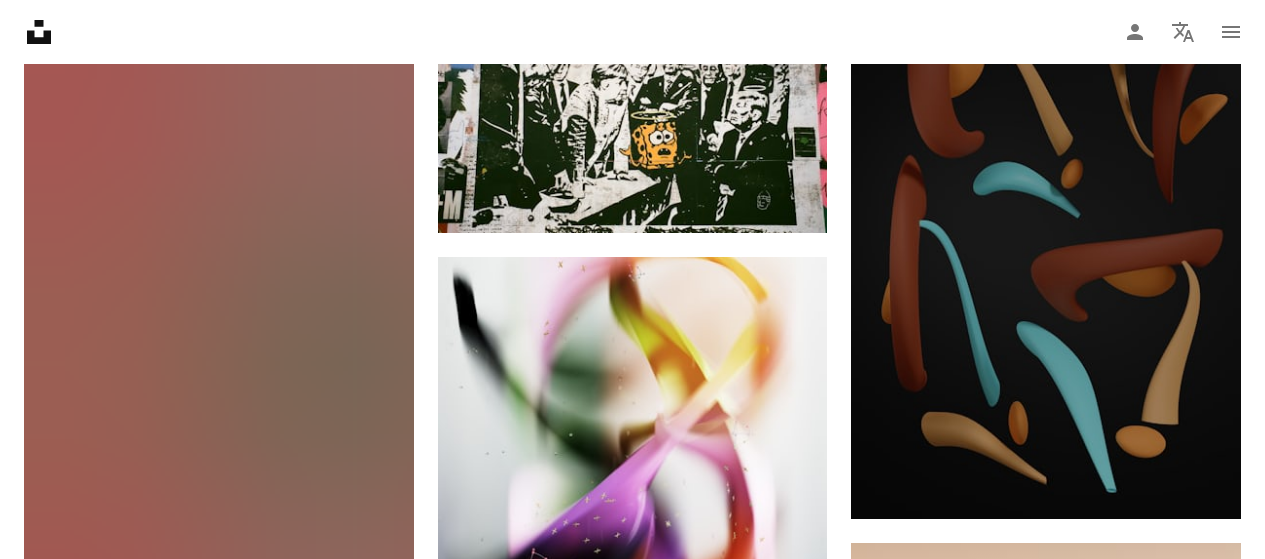 scroll, scrollTop: 19169, scrollLeft: 0, axis: vertical 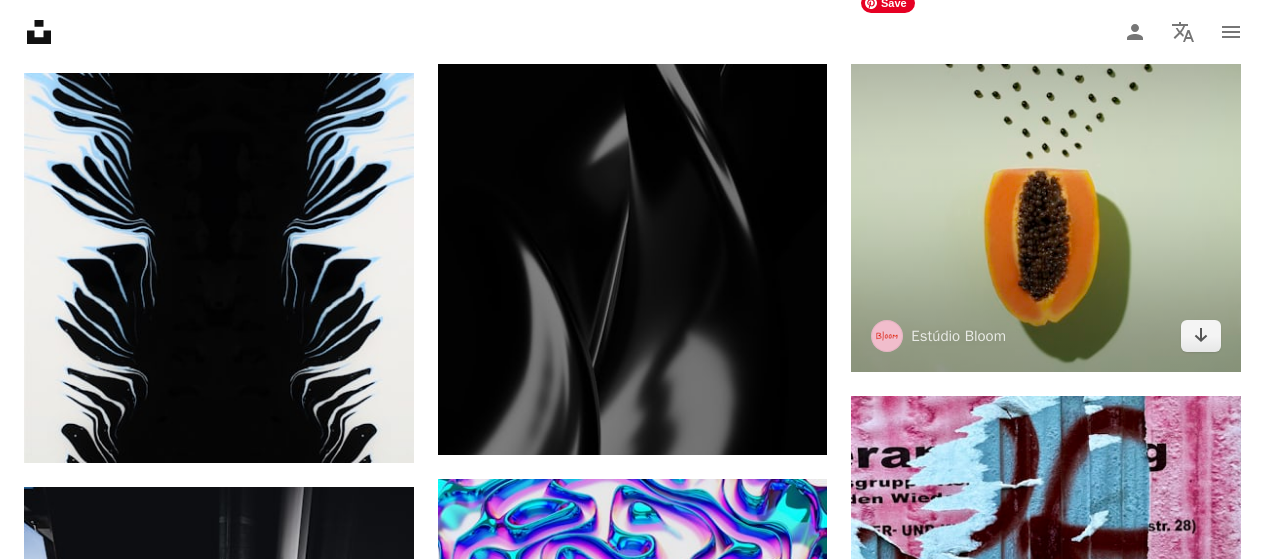 click at bounding box center [1046, 177] 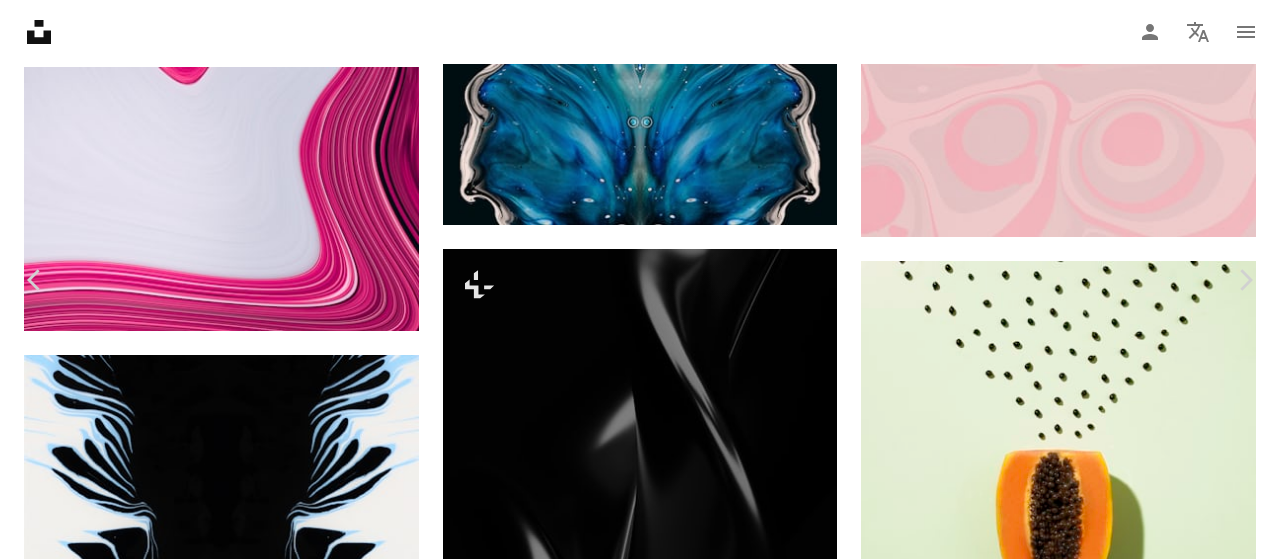 scroll, scrollTop: 100, scrollLeft: 0, axis: vertical 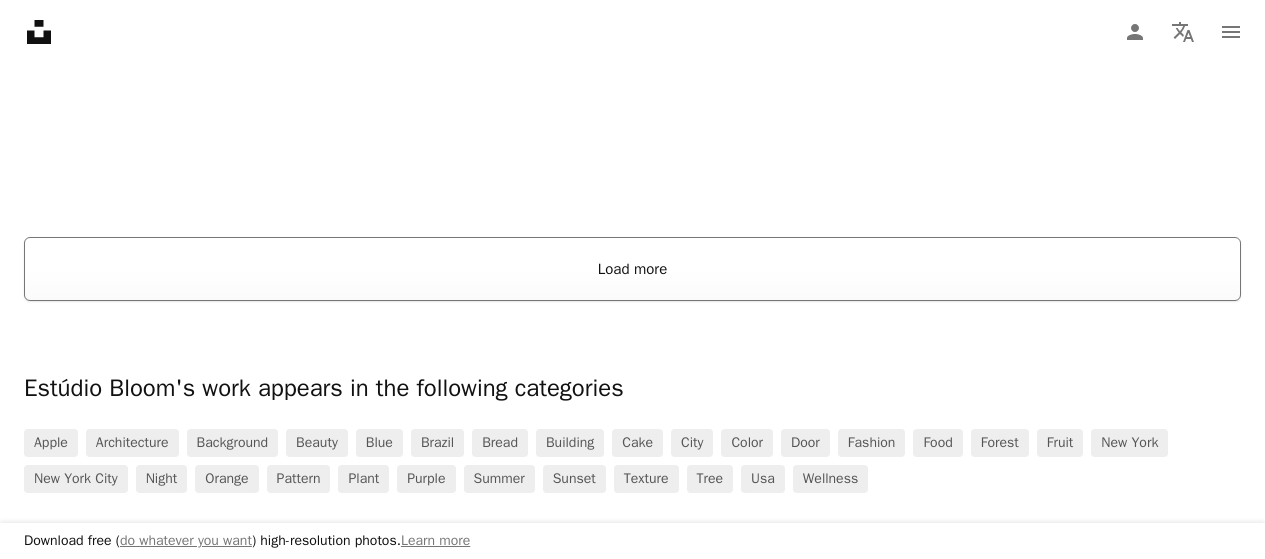 click on "Load more" at bounding box center (632, 269) 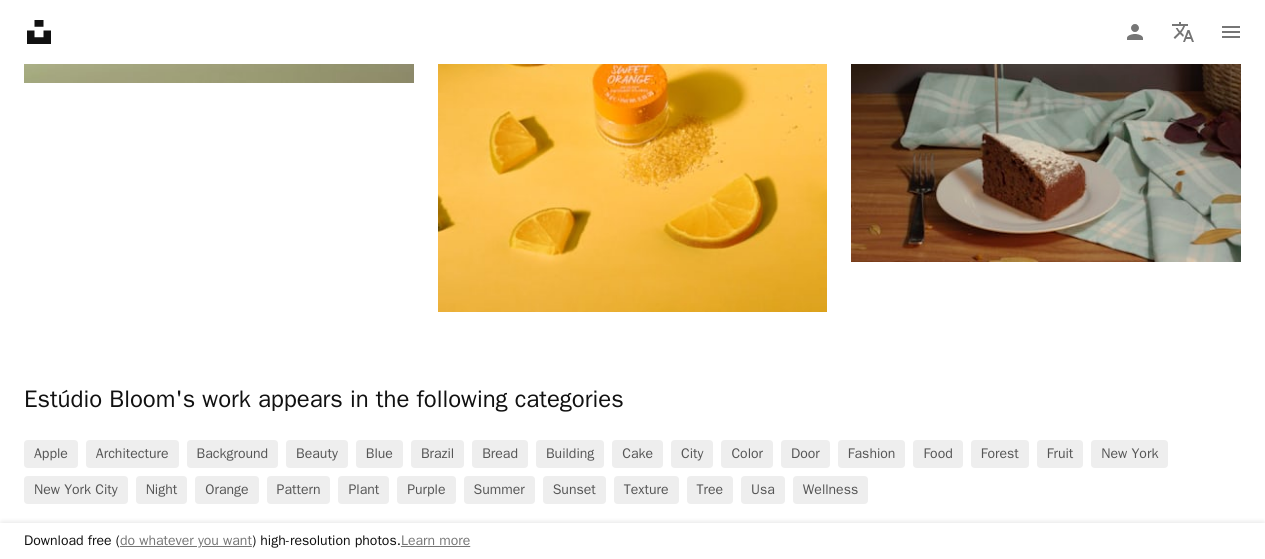 scroll, scrollTop: 4200, scrollLeft: 0, axis: vertical 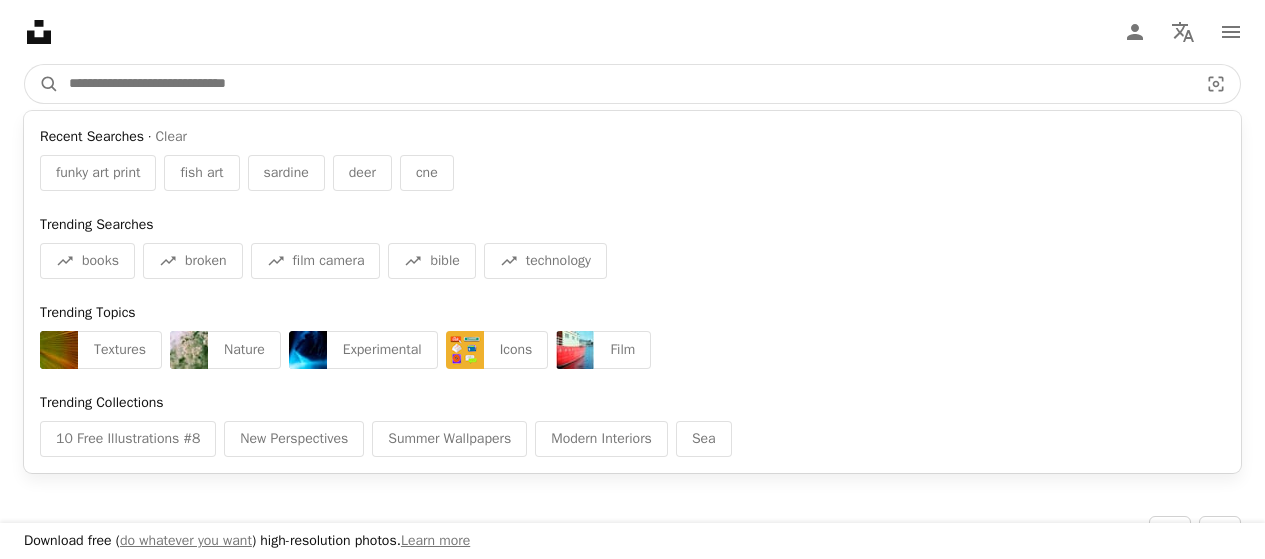 click at bounding box center [625, 84] 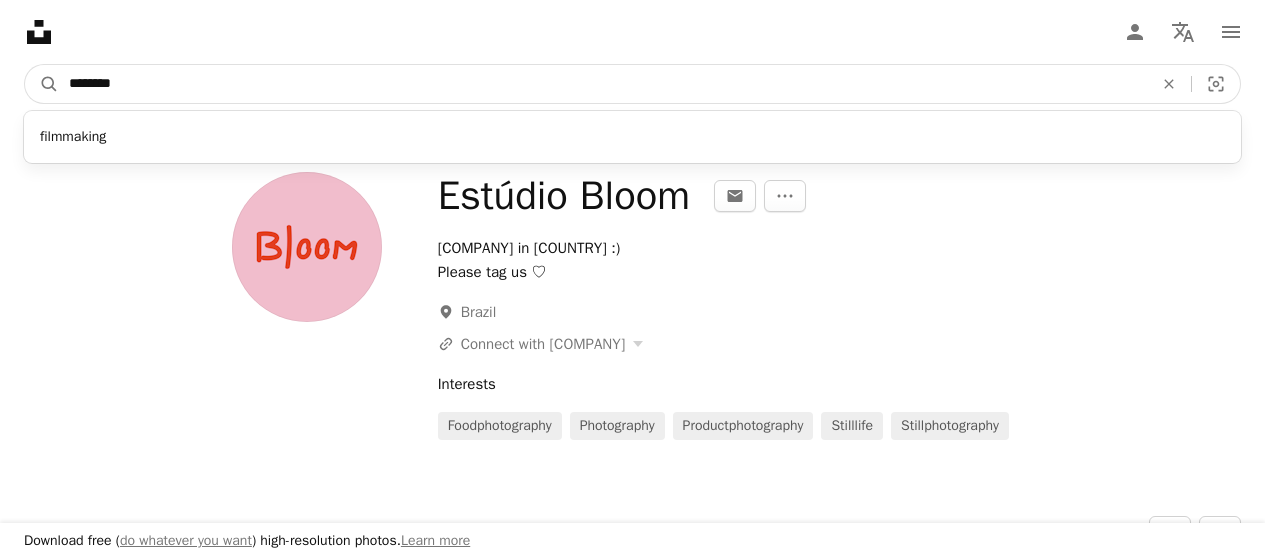 type on "********" 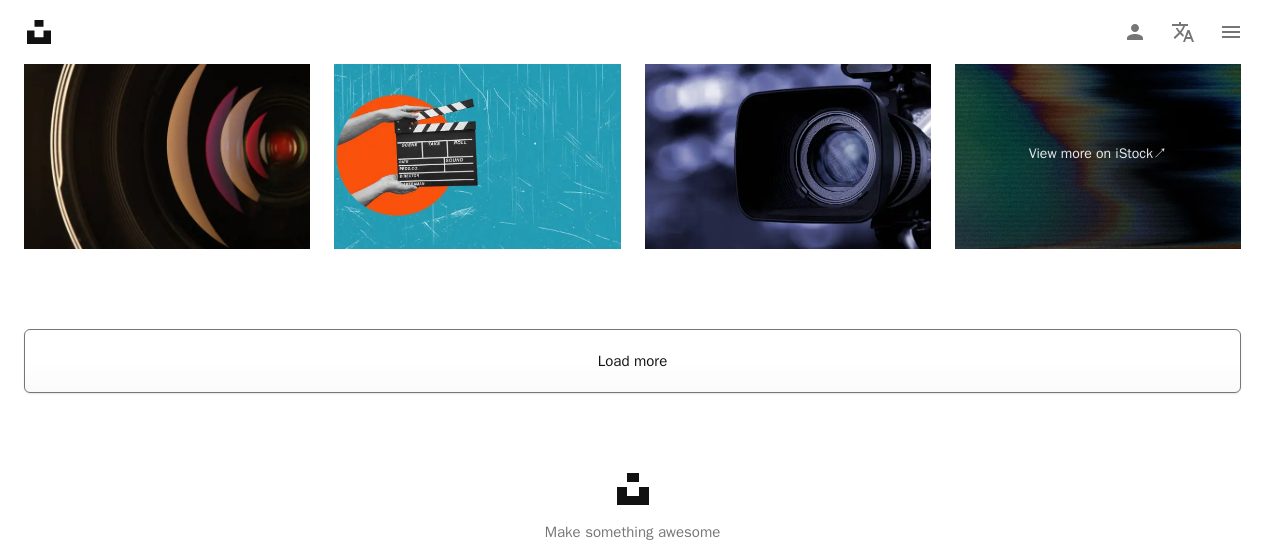 click on "Load more" at bounding box center (632, 361) 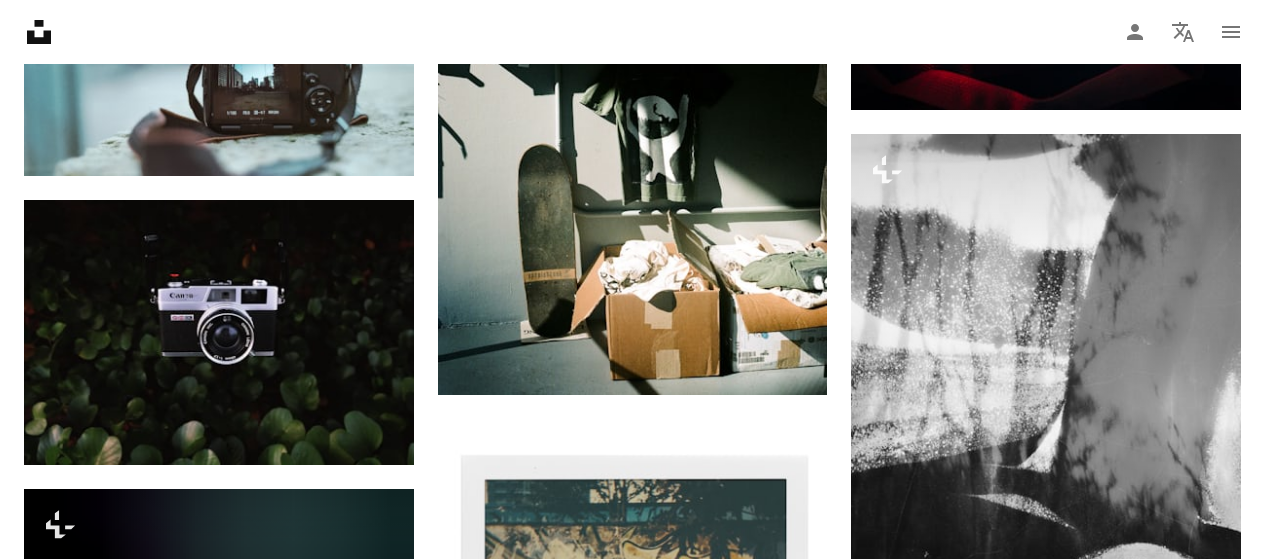 scroll, scrollTop: 9869, scrollLeft: 0, axis: vertical 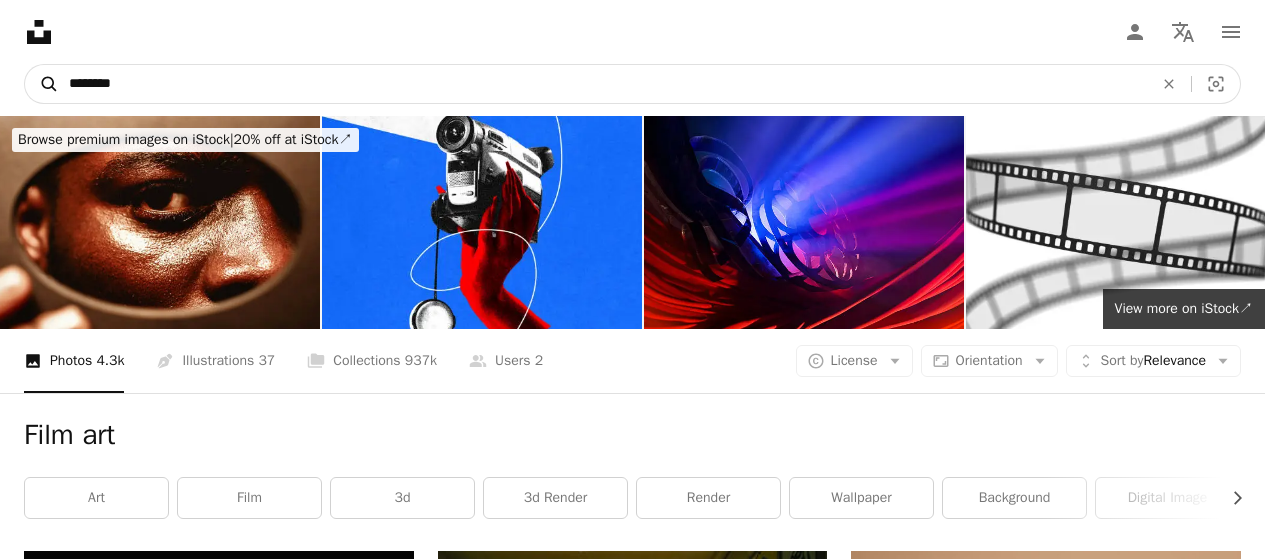 drag, startPoint x: 359, startPoint y: 72, endPoint x: 33, endPoint y: 68, distance: 326.02454 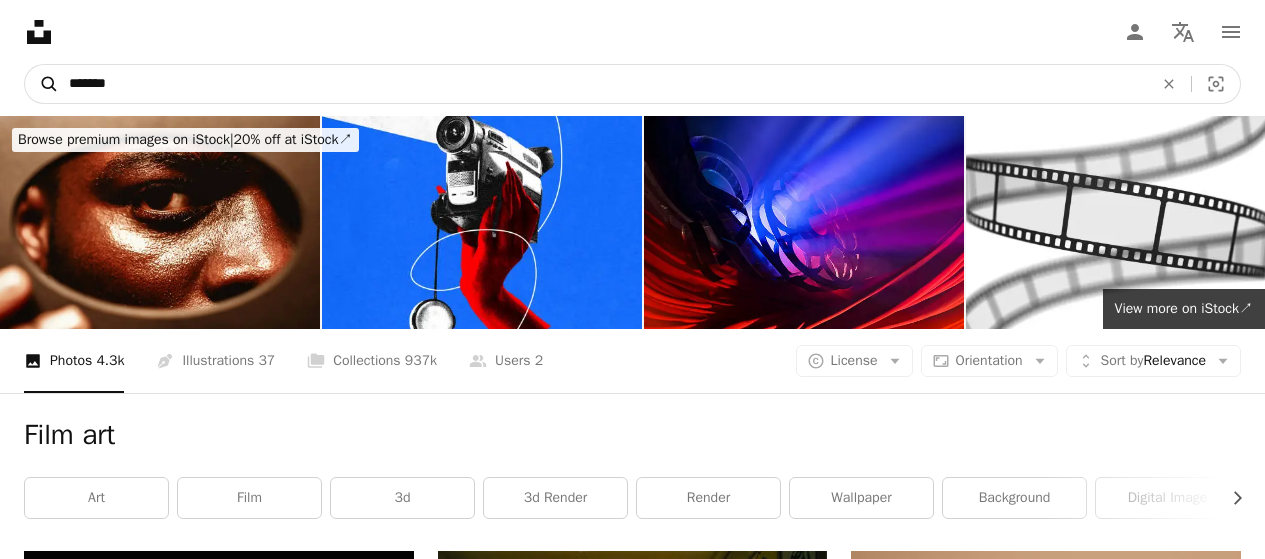 type on "********" 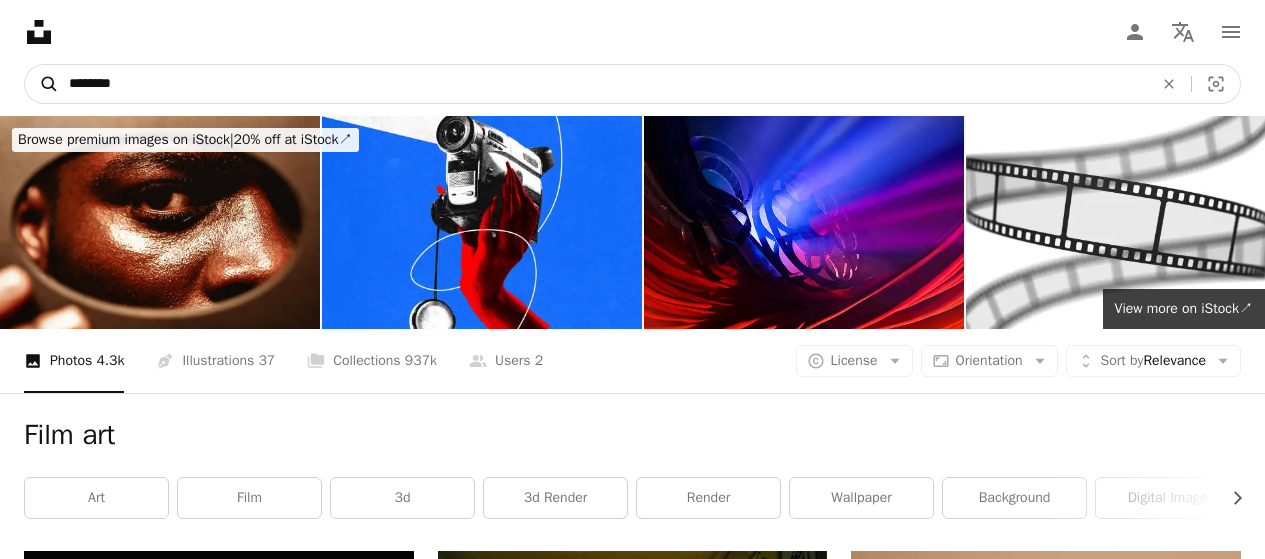 click on "A magnifying glass" at bounding box center [42, 84] 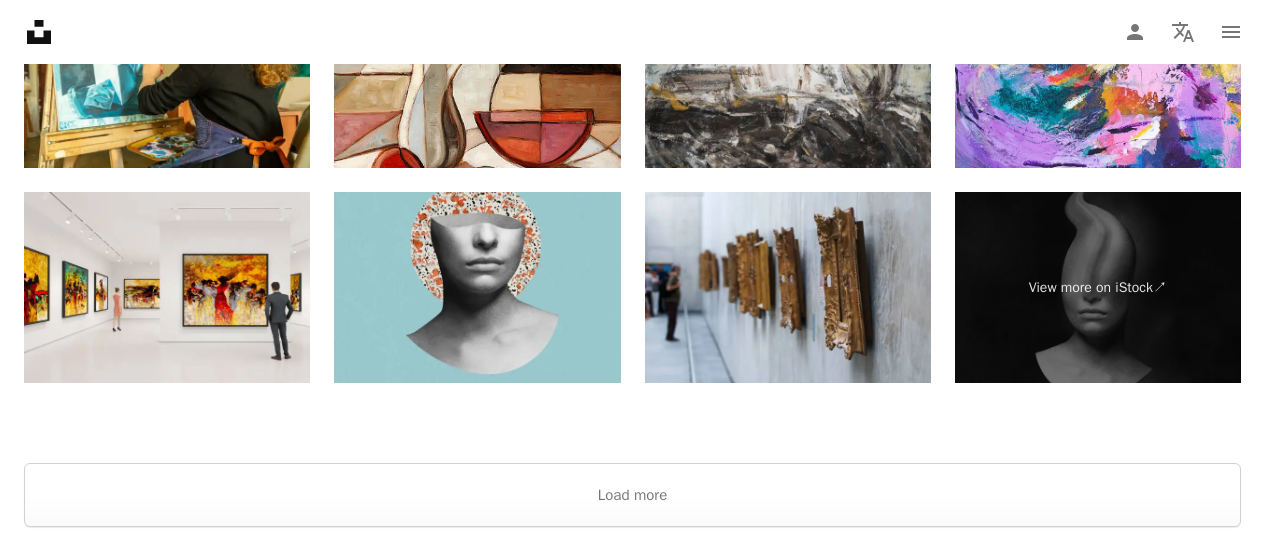 scroll, scrollTop: 3900, scrollLeft: 0, axis: vertical 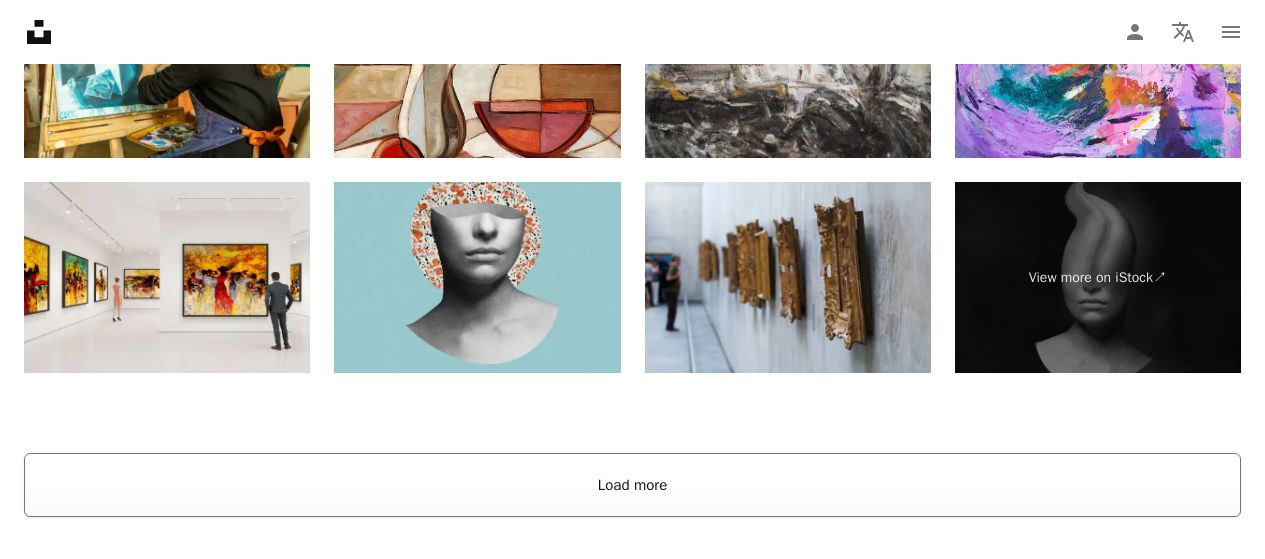 click on "Load more" at bounding box center (632, 485) 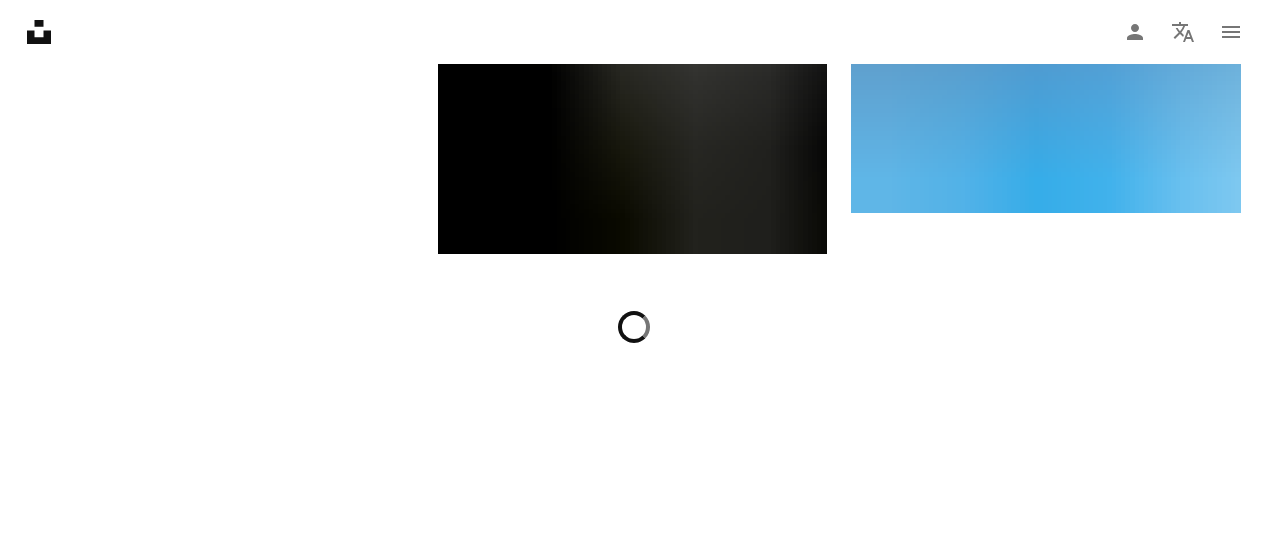 scroll, scrollTop: 3569, scrollLeft: 0, axis: vertical 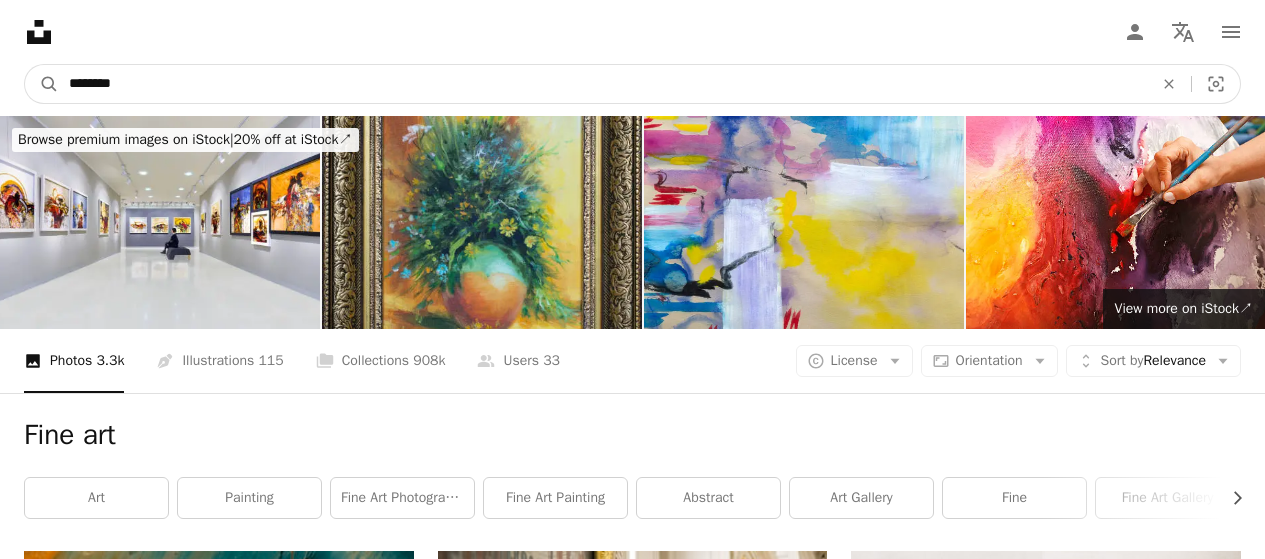 drag, startPoint x: 204, startPoint y: 79, endPoint x: 0, endPoint y: 79, distance: 204 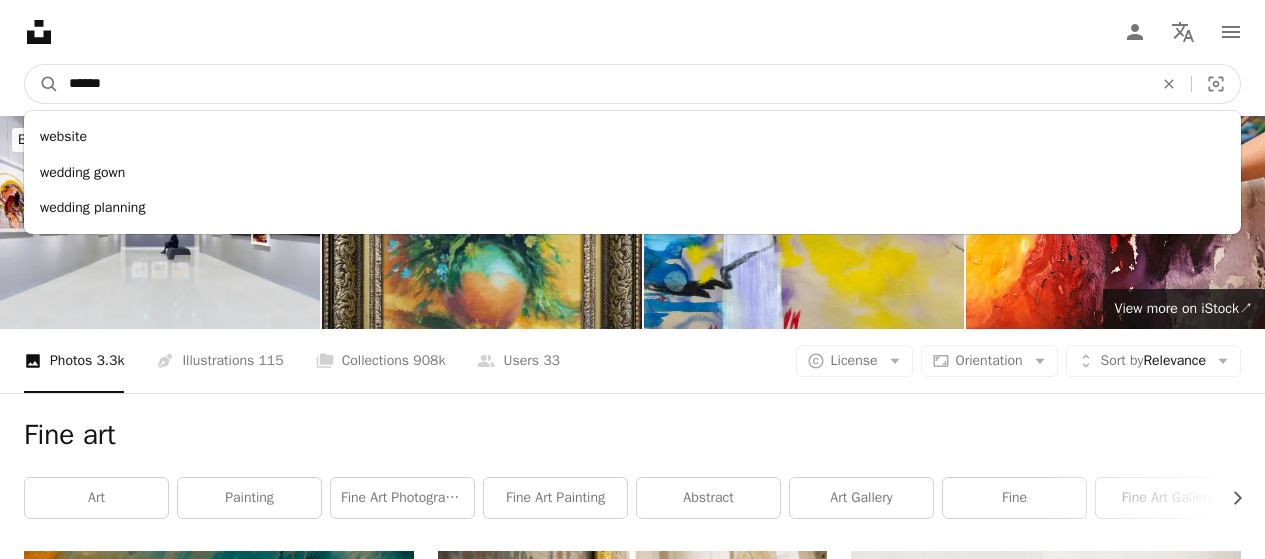 type on "*******" 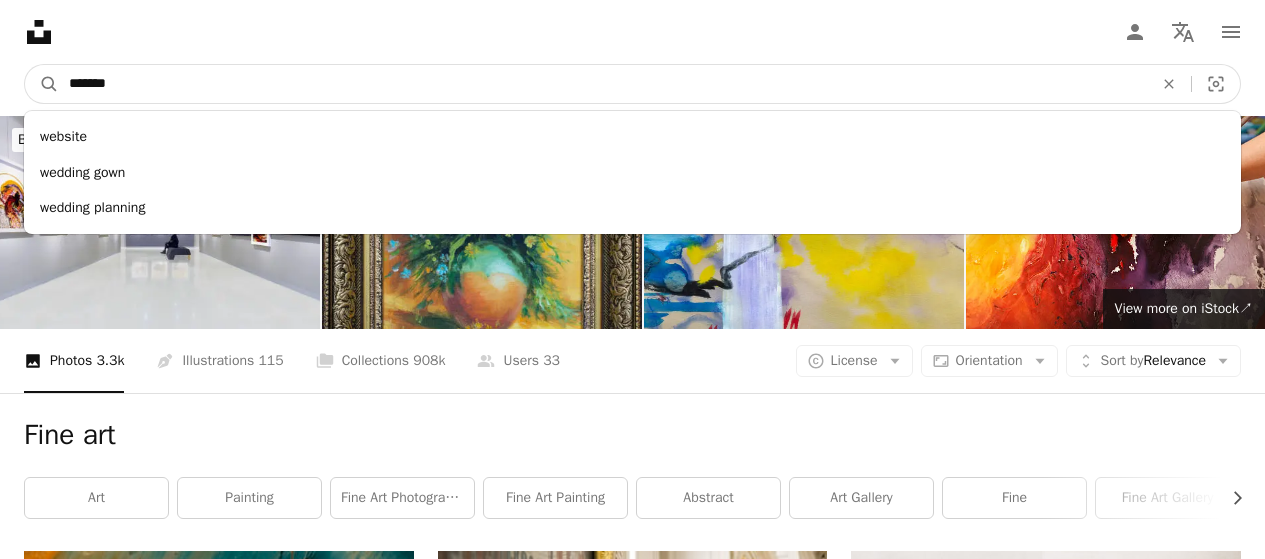 click on "A magnifying glass" at bounding box center (42, 84) 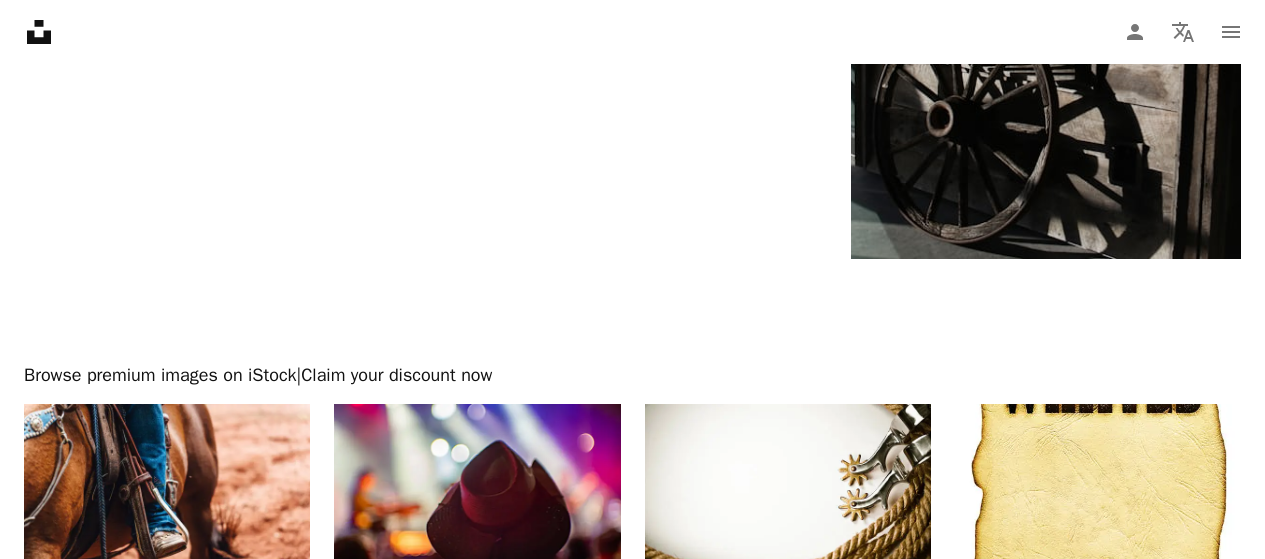scroll, scrollTop: 3600, scrollLeft: 0, axis: vertical 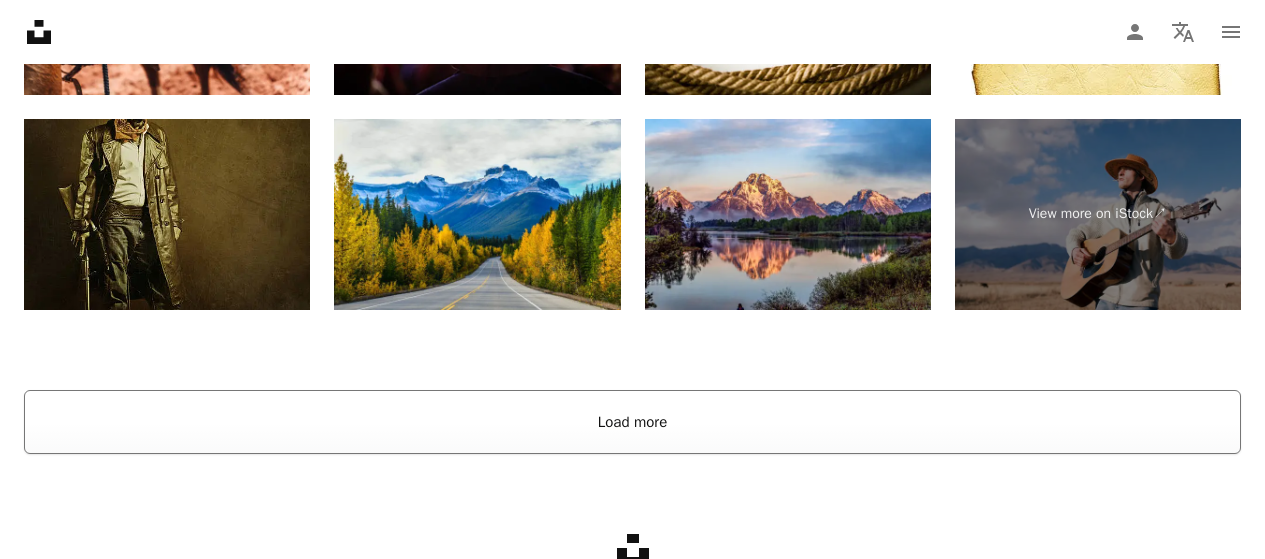 click on "Load more" at bounding box center (632, 422) 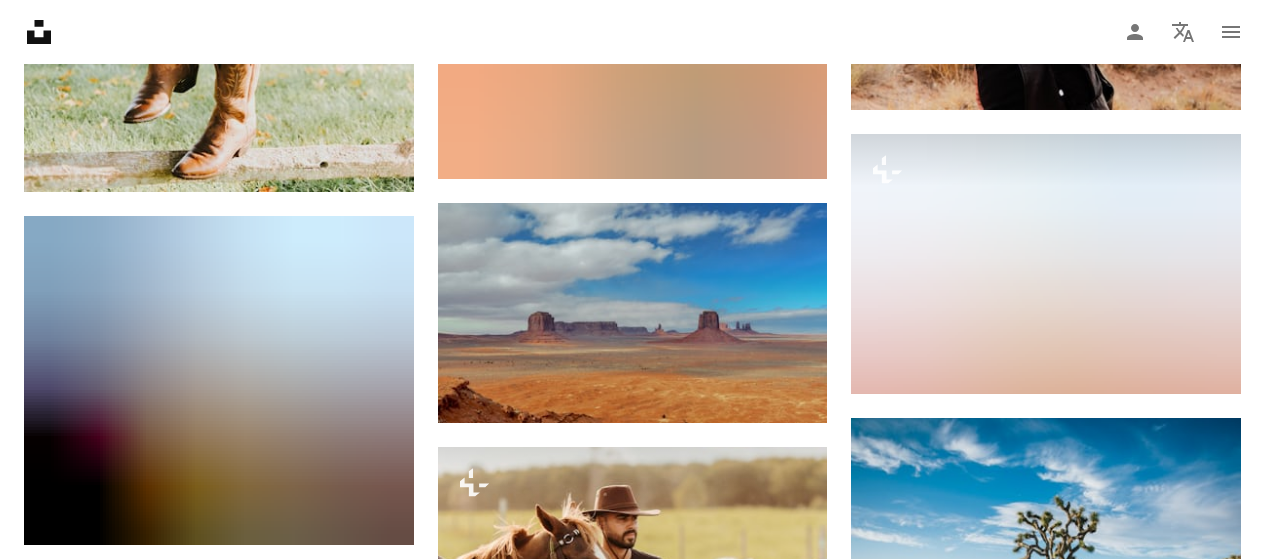 scroll, scrollTop: 10169, scrollLeft: 0, axis: vertical 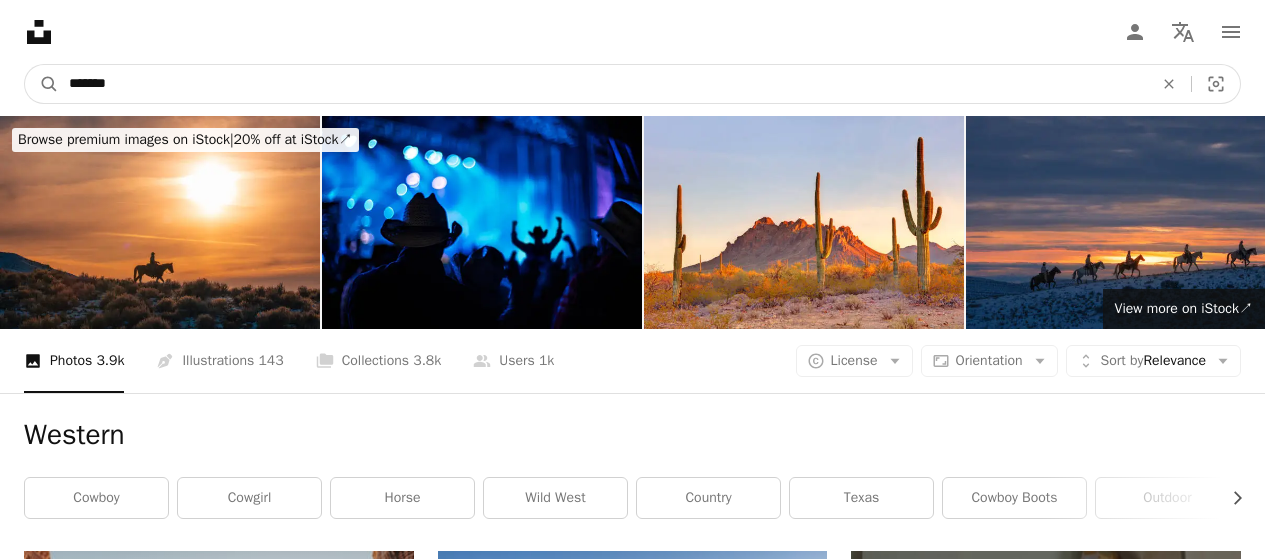 click on "*******" at bounding box center [603, 84] 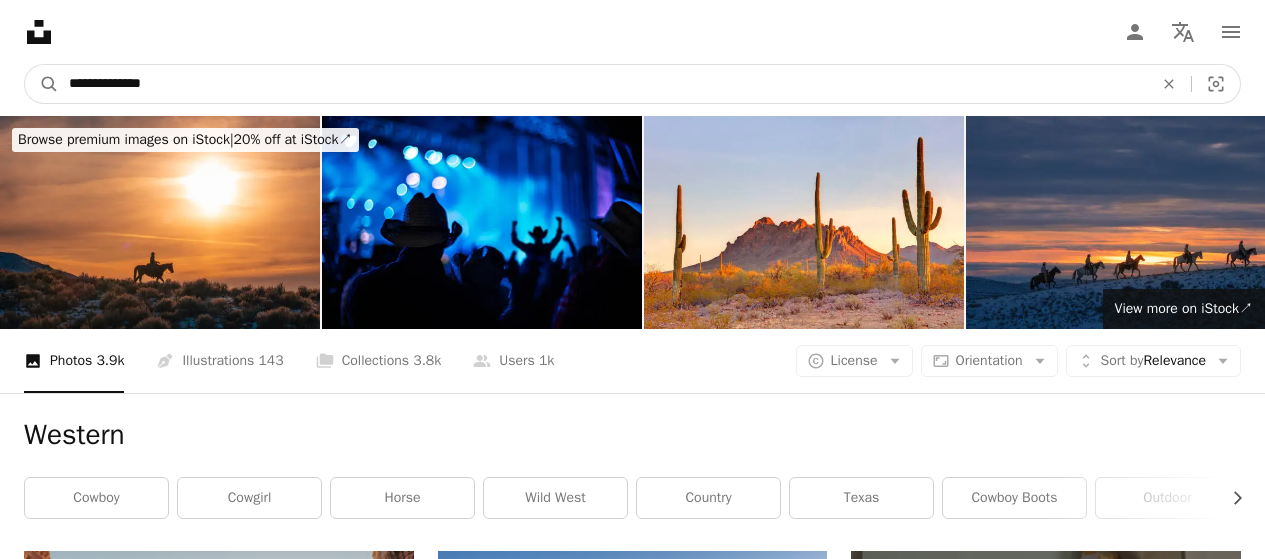 type on "**********" 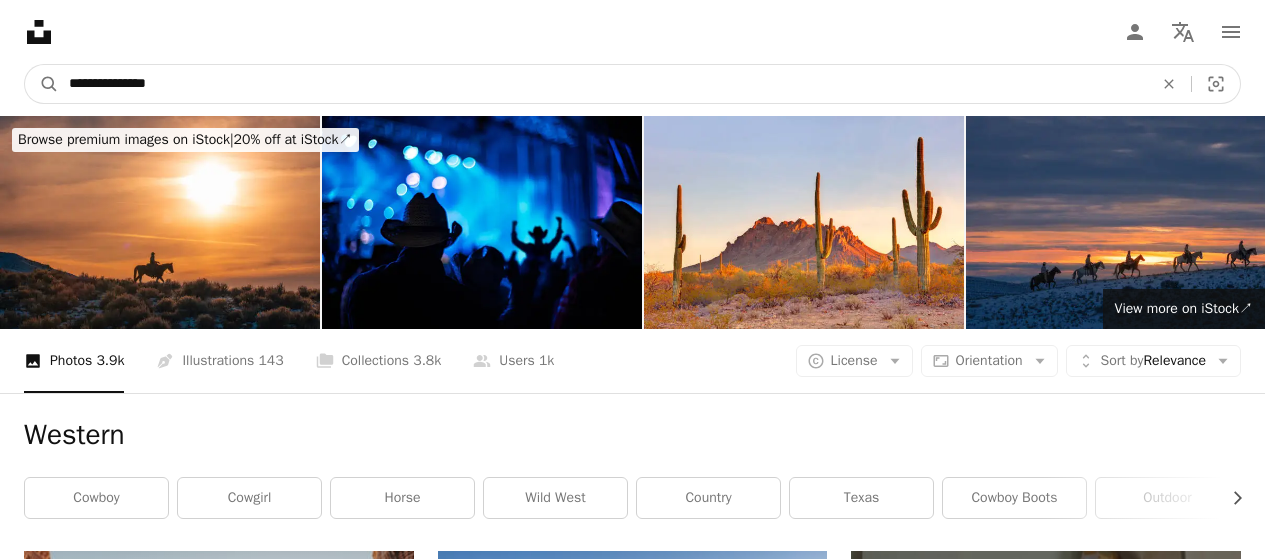 click on "A magnifying glass" at bounding box center [42, 84] 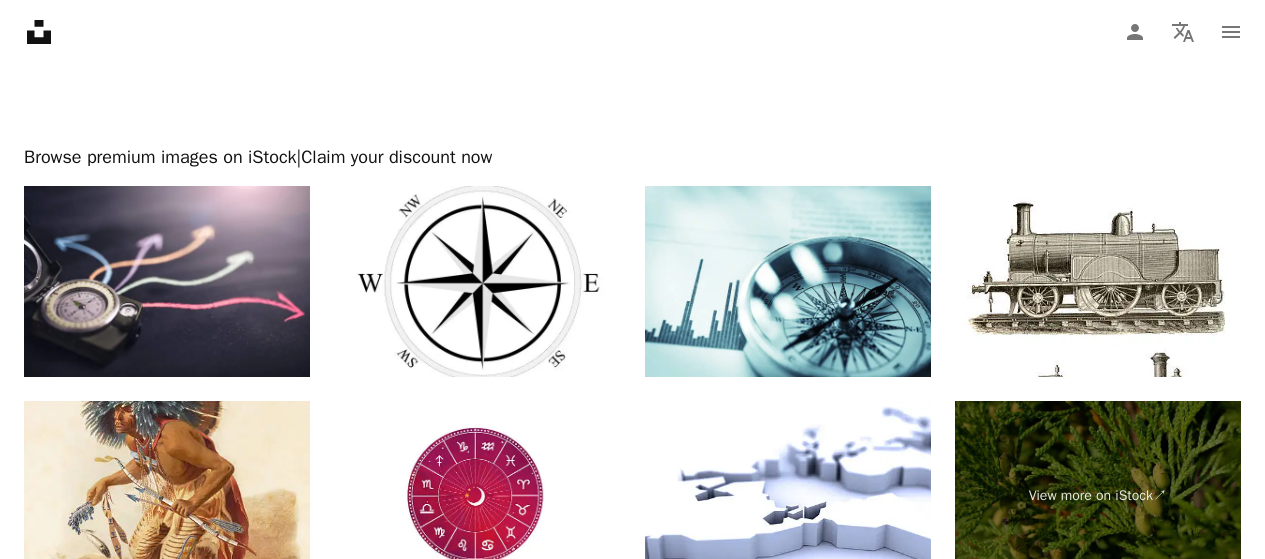 scroll, scrollTop: 4500, scrollLeft: 0, axis: vertical 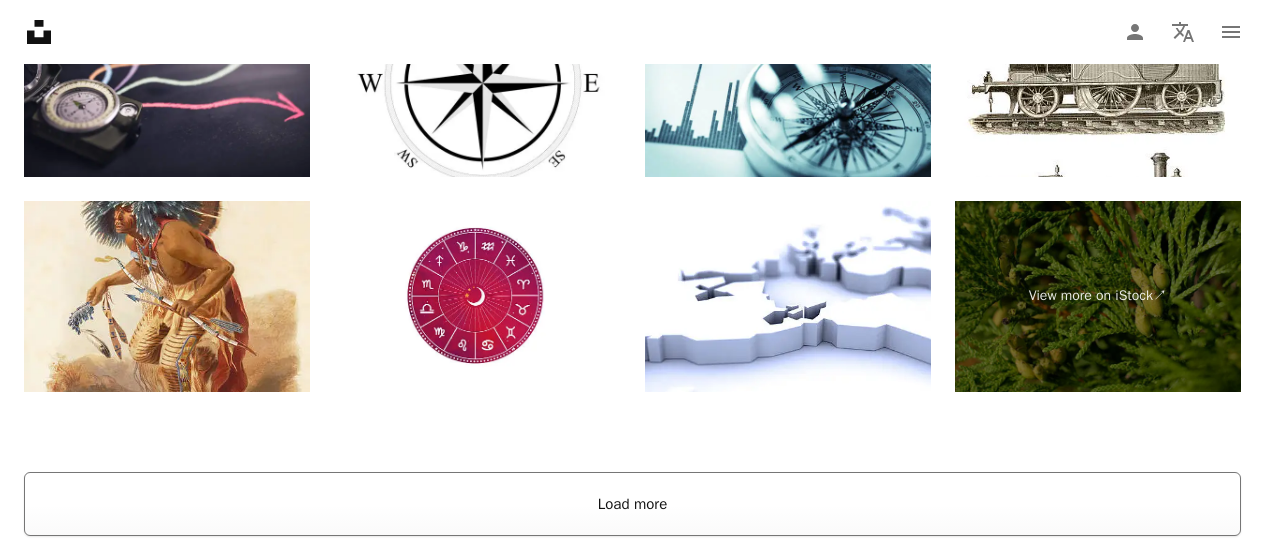 click on "Load more" at bounding box center (632, 504) 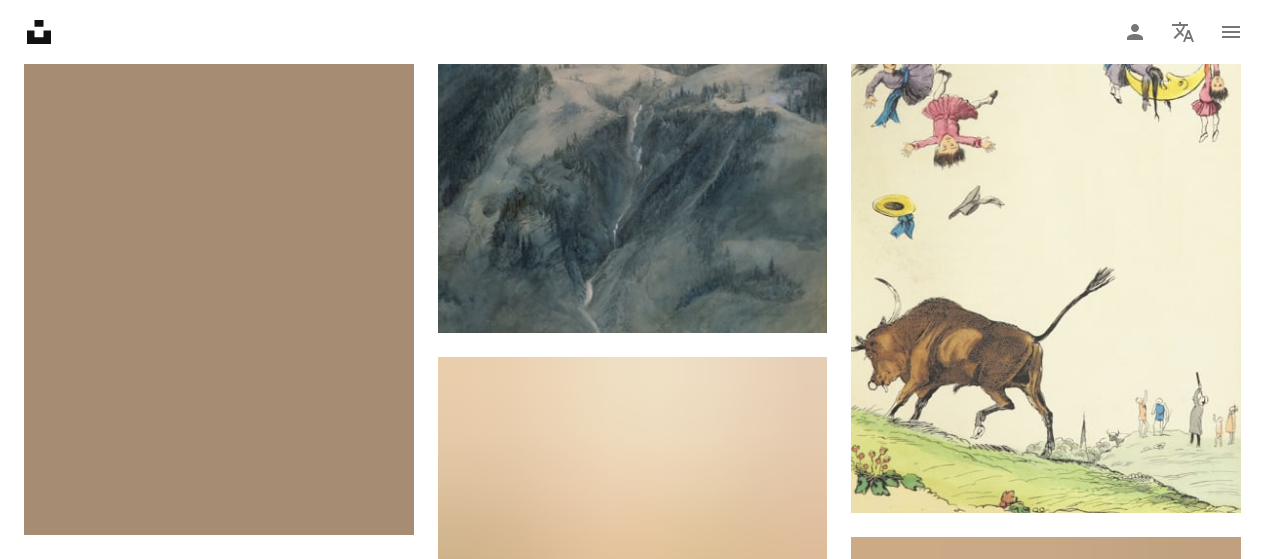 scroll, scrollTop: 11069, scrollLeft: 0, axis: vertical 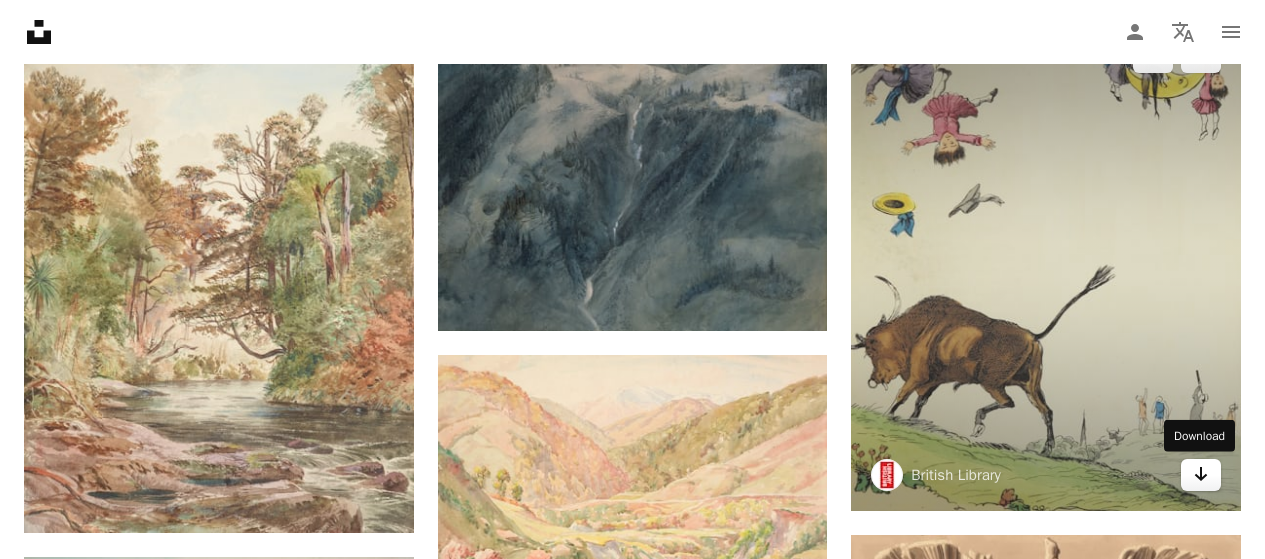 click on "Arrow pointing down" 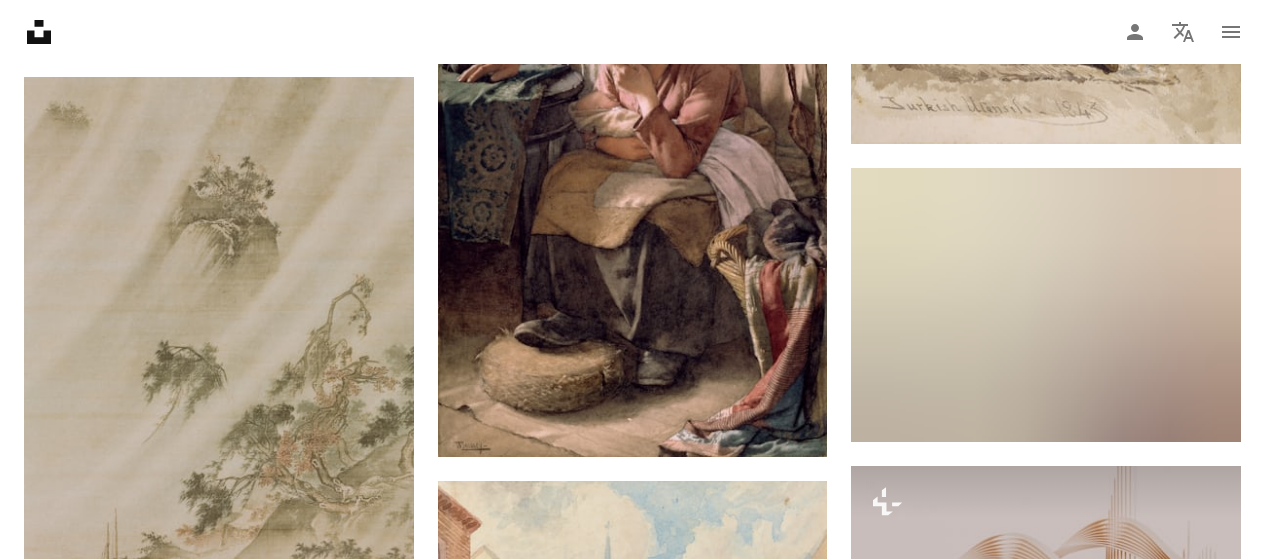 scroll, scrollTop: 14969, scrollLeft: 0, axis: vertical 